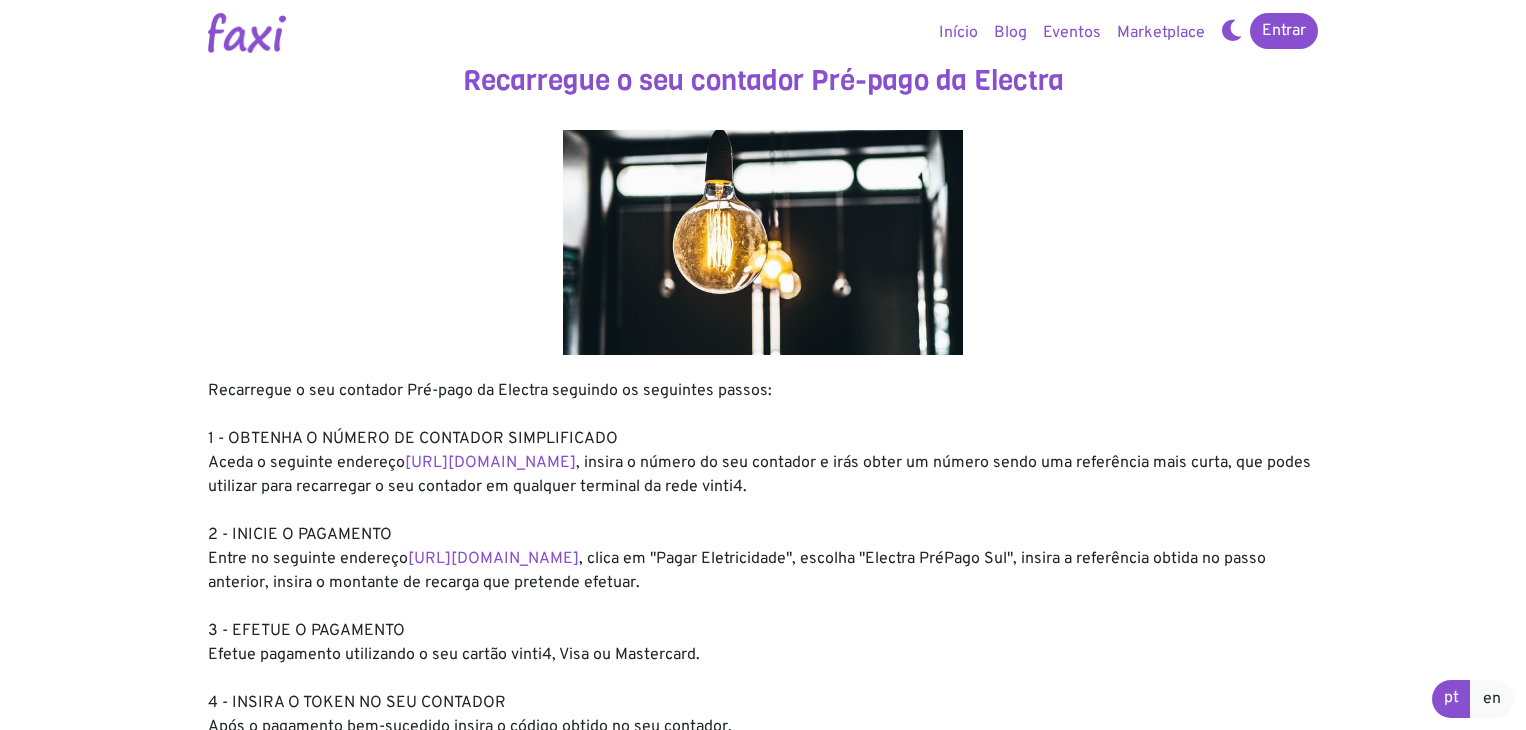 scroll, scrollTop: 0, scrollLeft: 0, axis: both 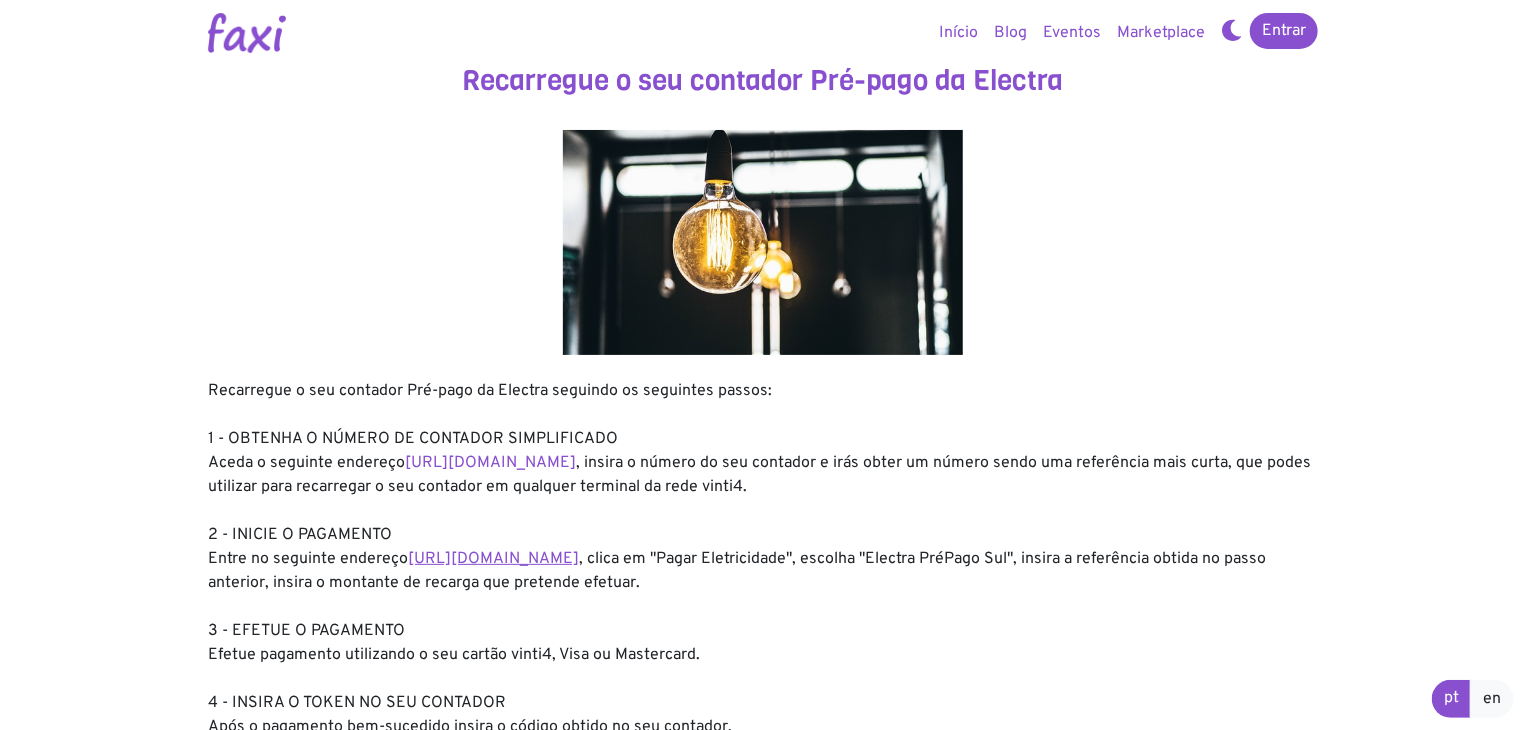 click on "https://faxi.online/bill-payment/2" at bounding box center (493, 559) 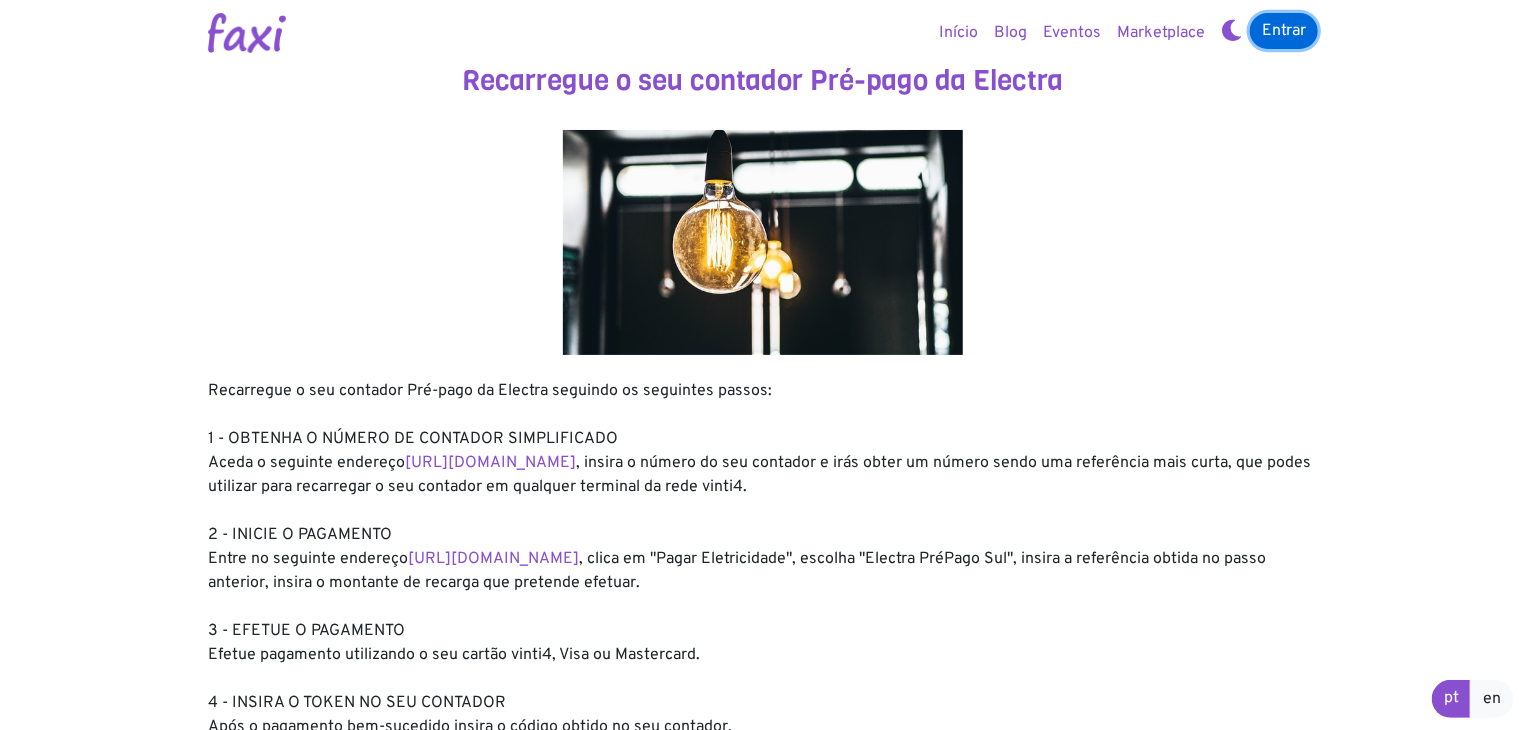 click on "Entrar" at bounding box center (1284, 31) 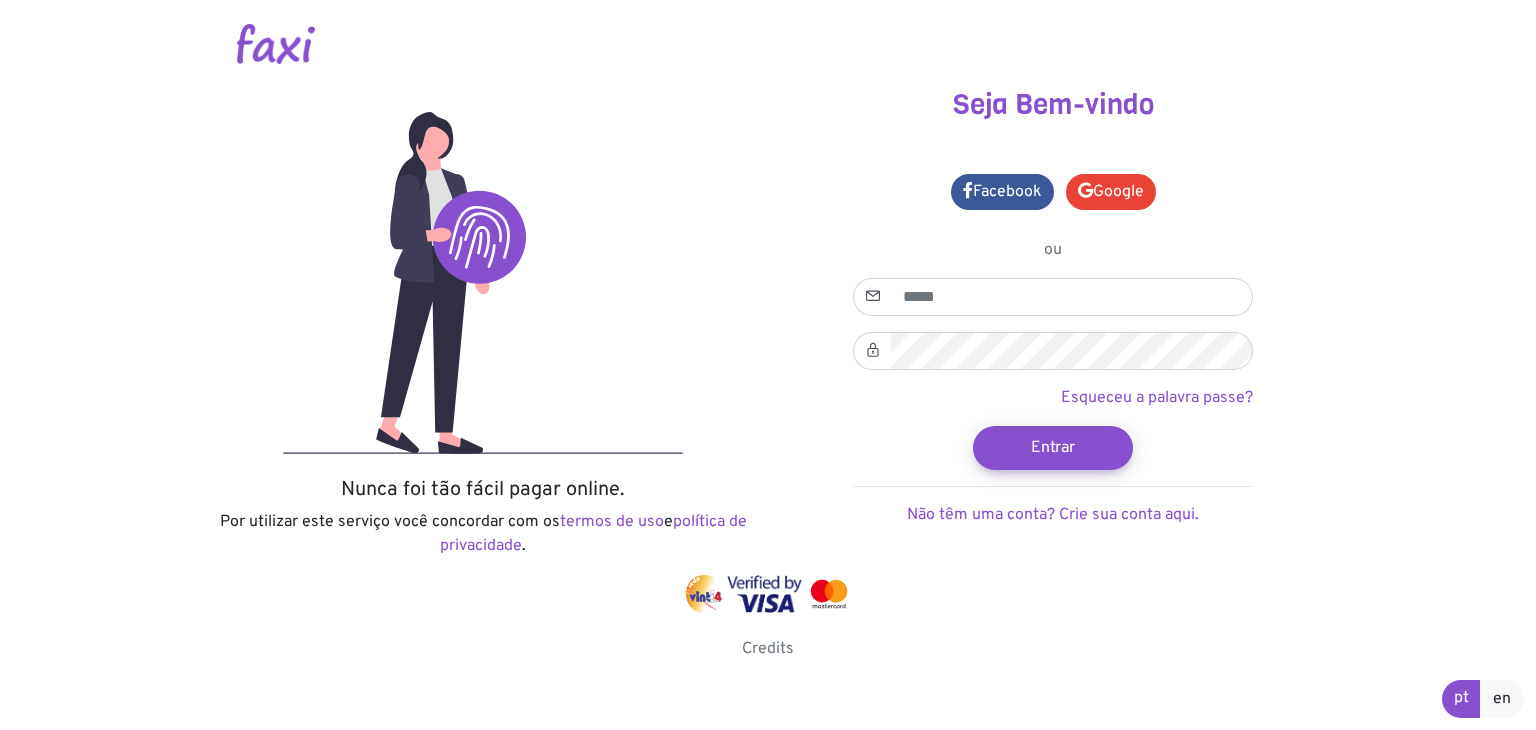 scroll, scrollTop: 0, scrollLeft: 0, axis: both 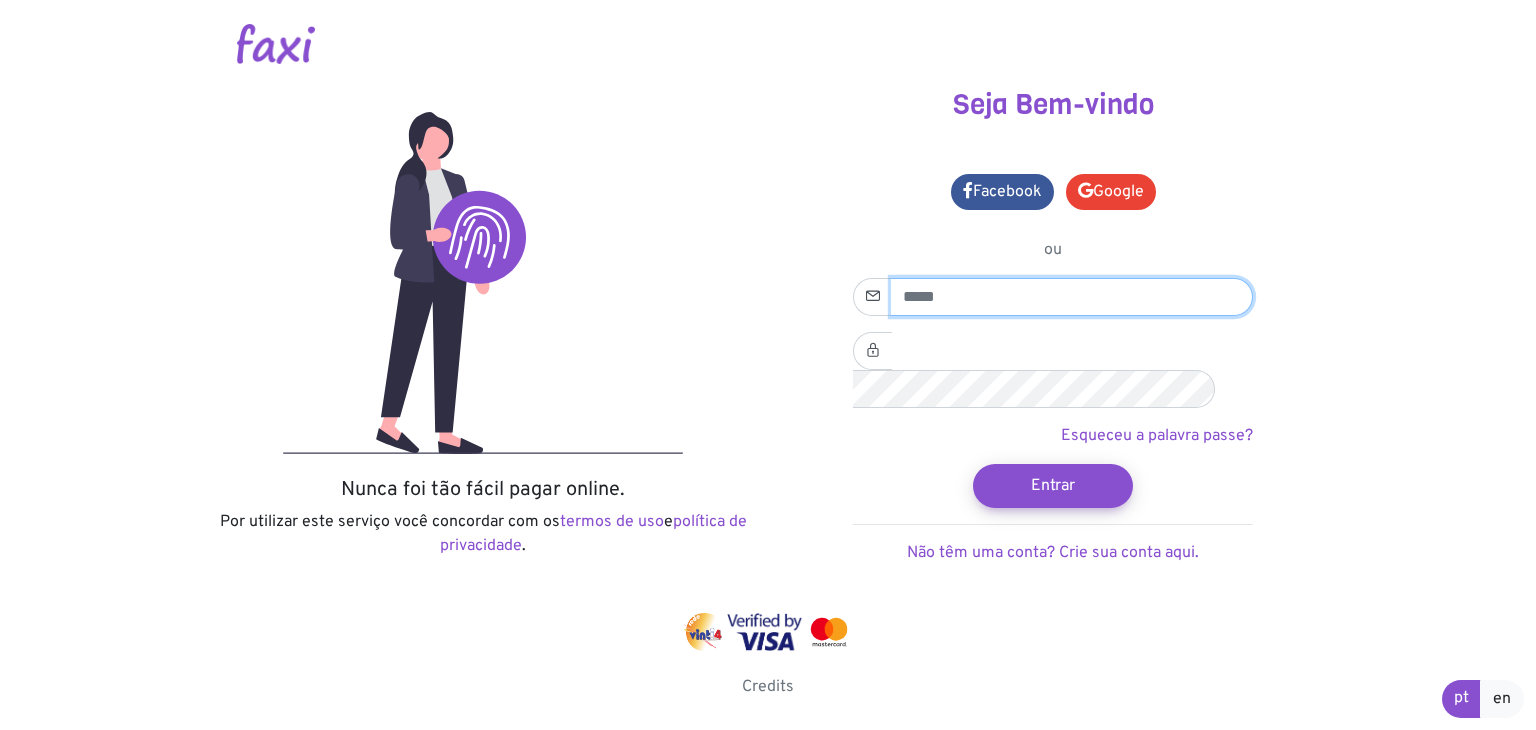 click at bounding box center [1072, 297] 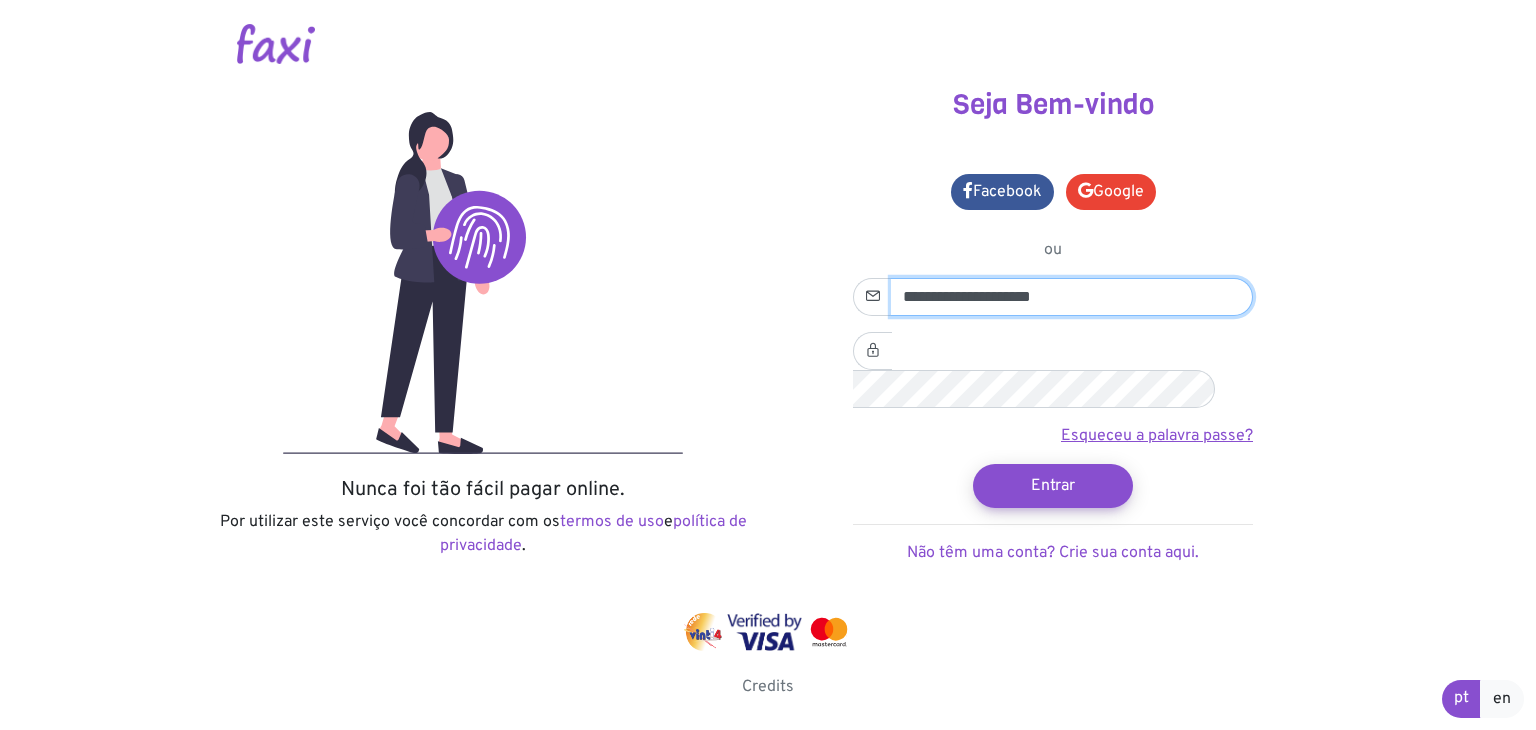 type on "**********" 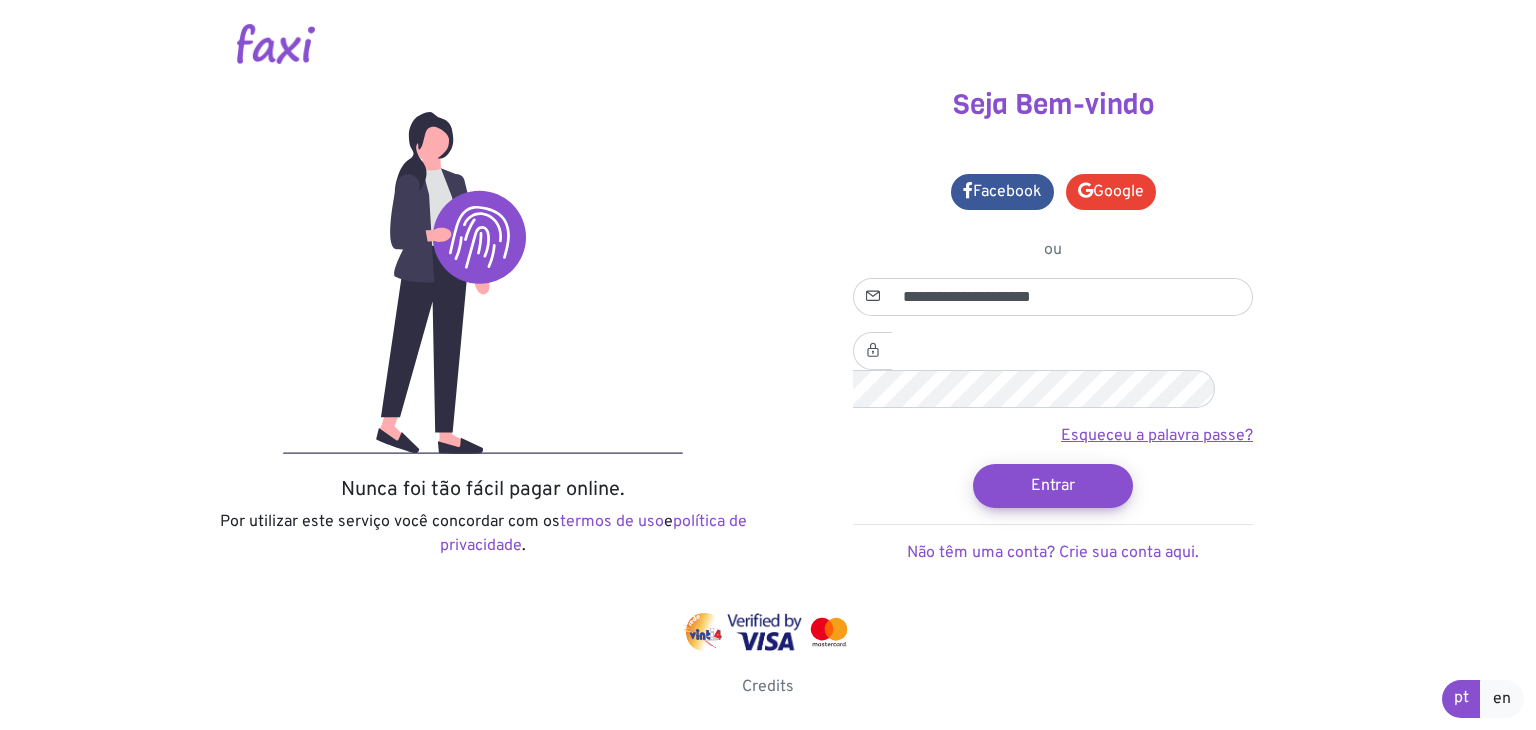 click on "Esqueceu a palavra passe?" at bounding box center [1157, 436] 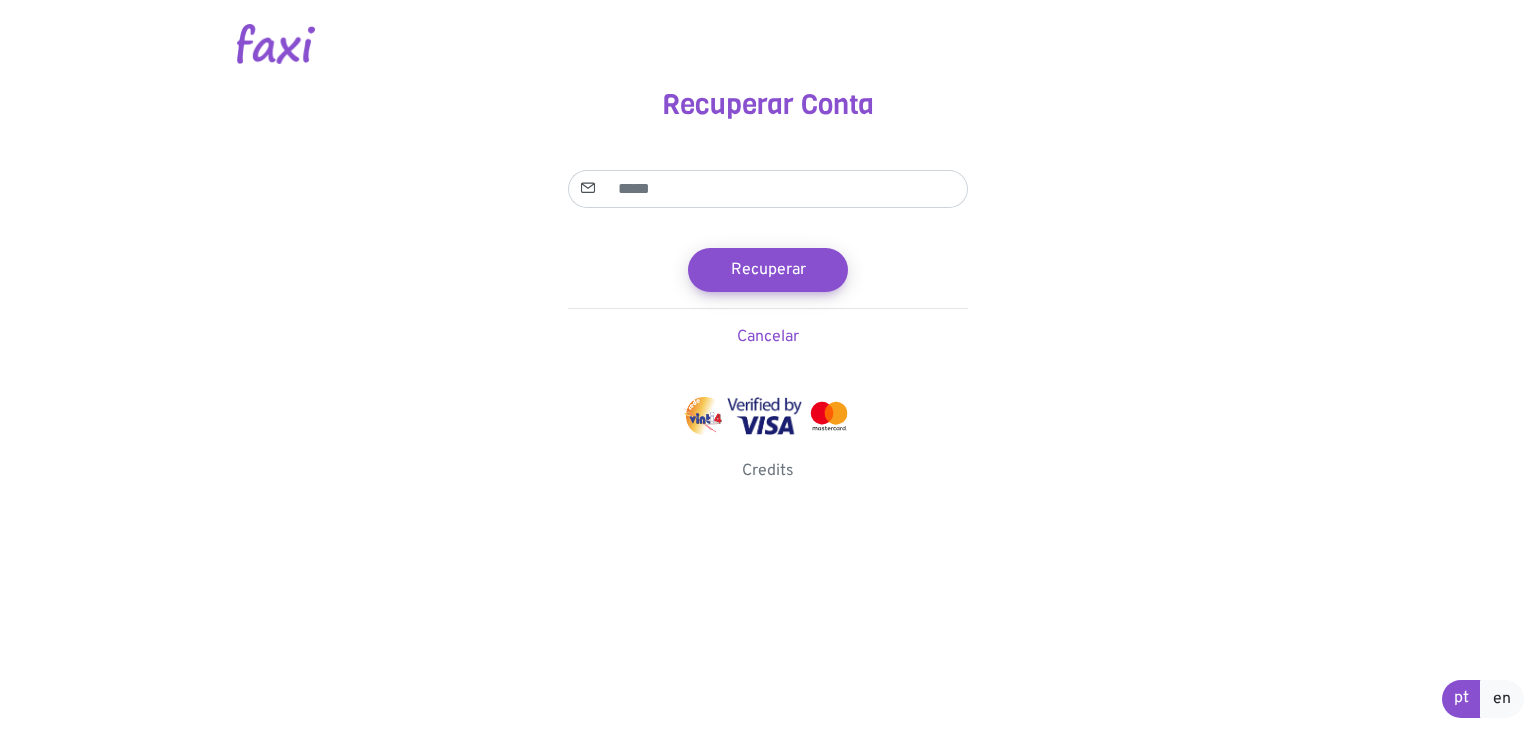 scroll, scrollTop: 0, scrollLeft: 0, axis: both 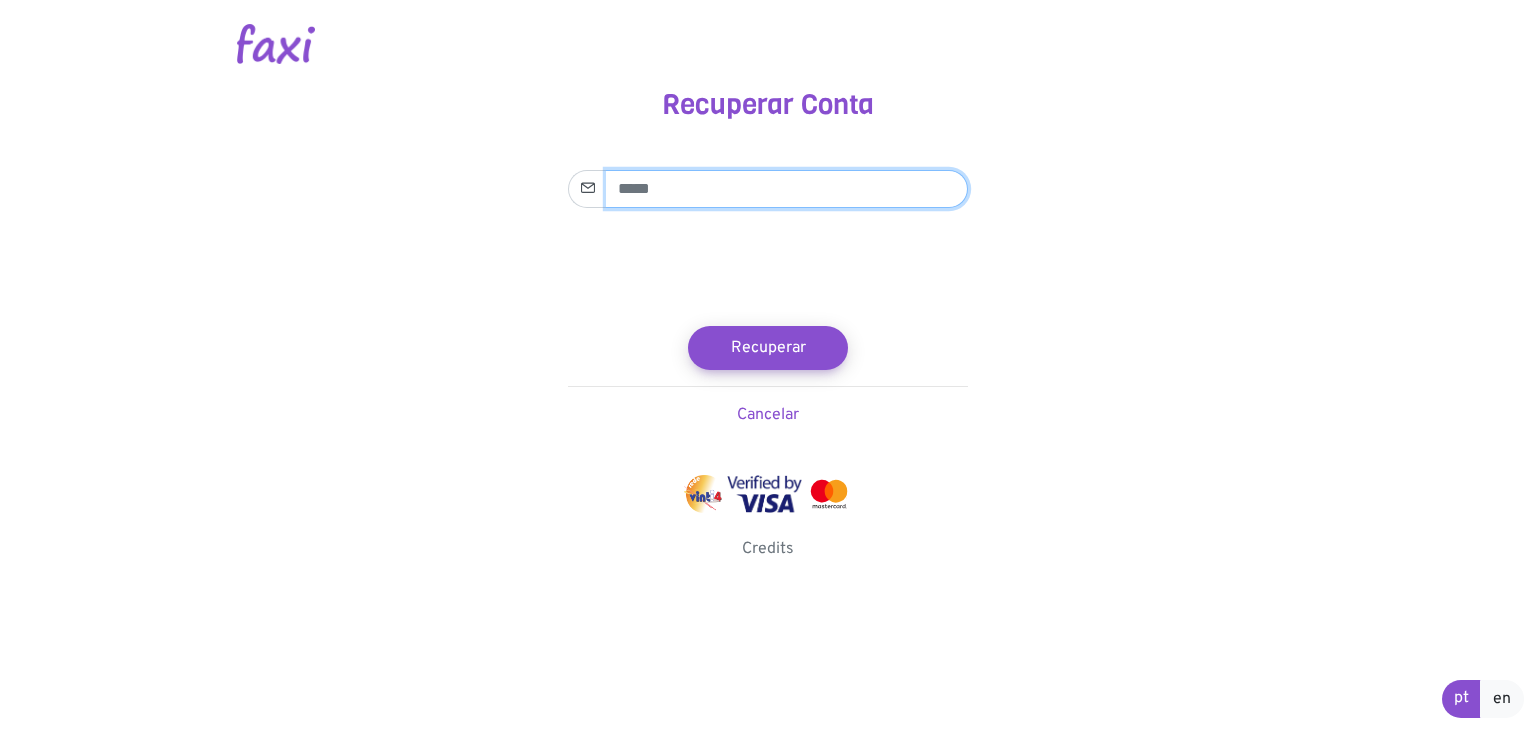 click at bounding box center (787, 189) 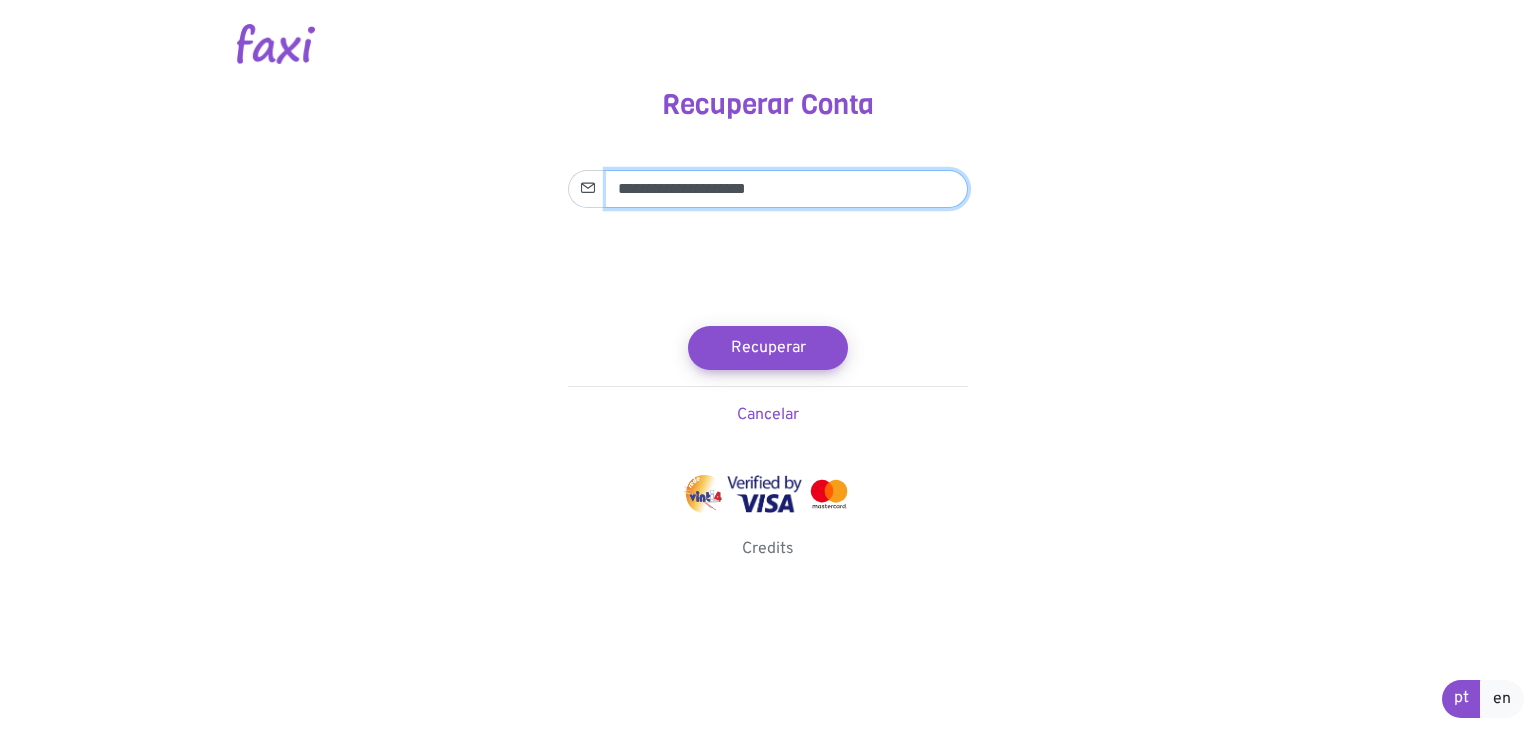 type on "**********" 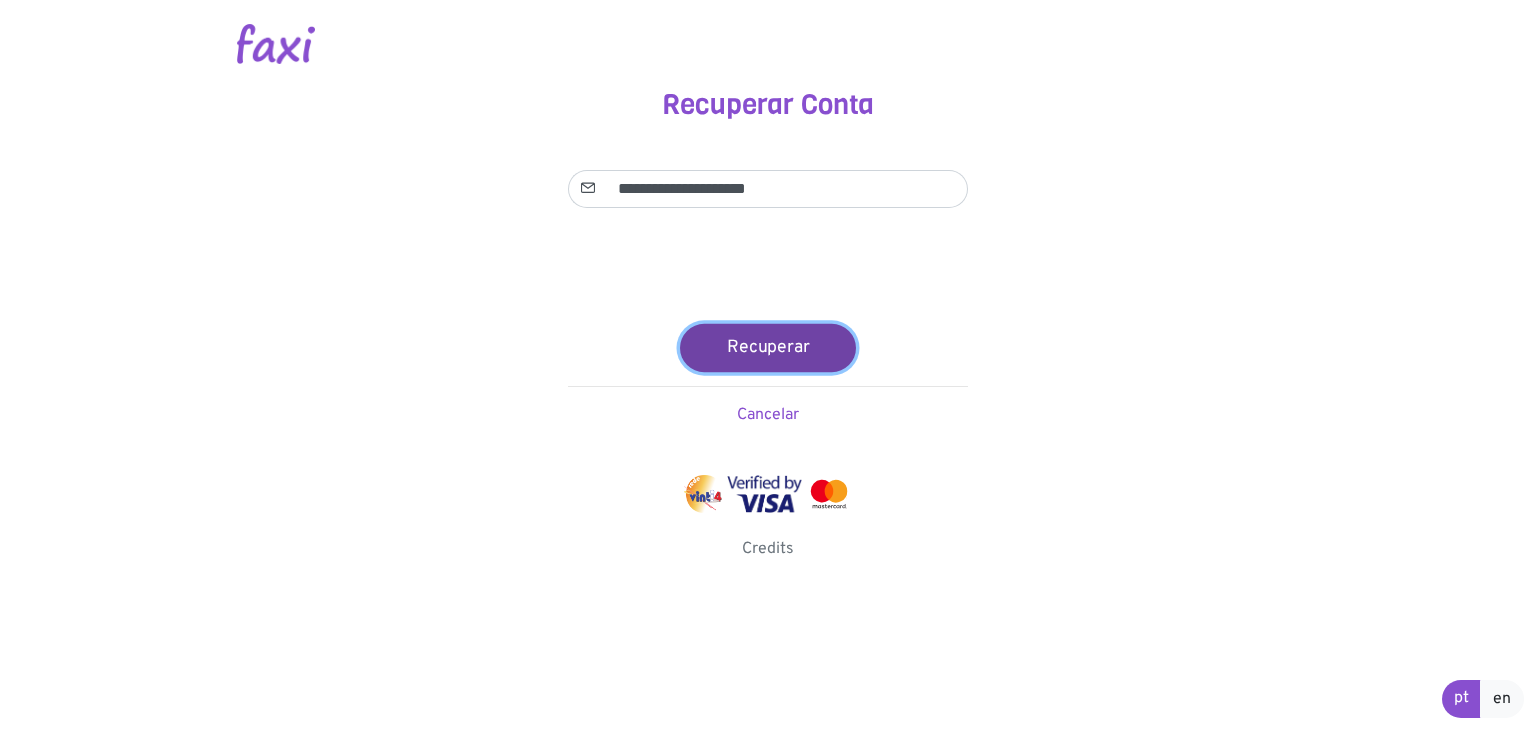 click on "Recuperar" at bounding box center [768, 347] 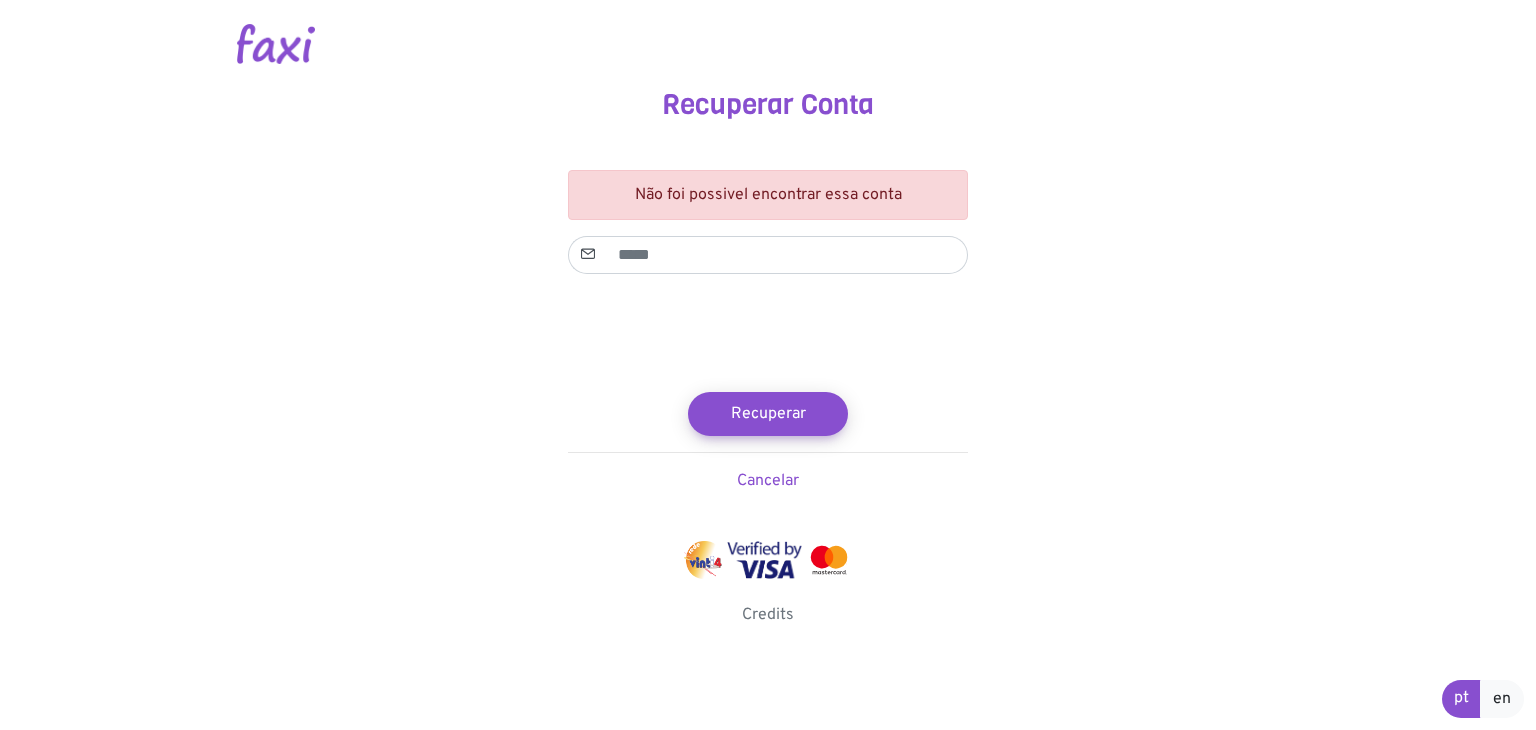 scroll, scrollTop: 0, scrollLeft: 0, axis: both 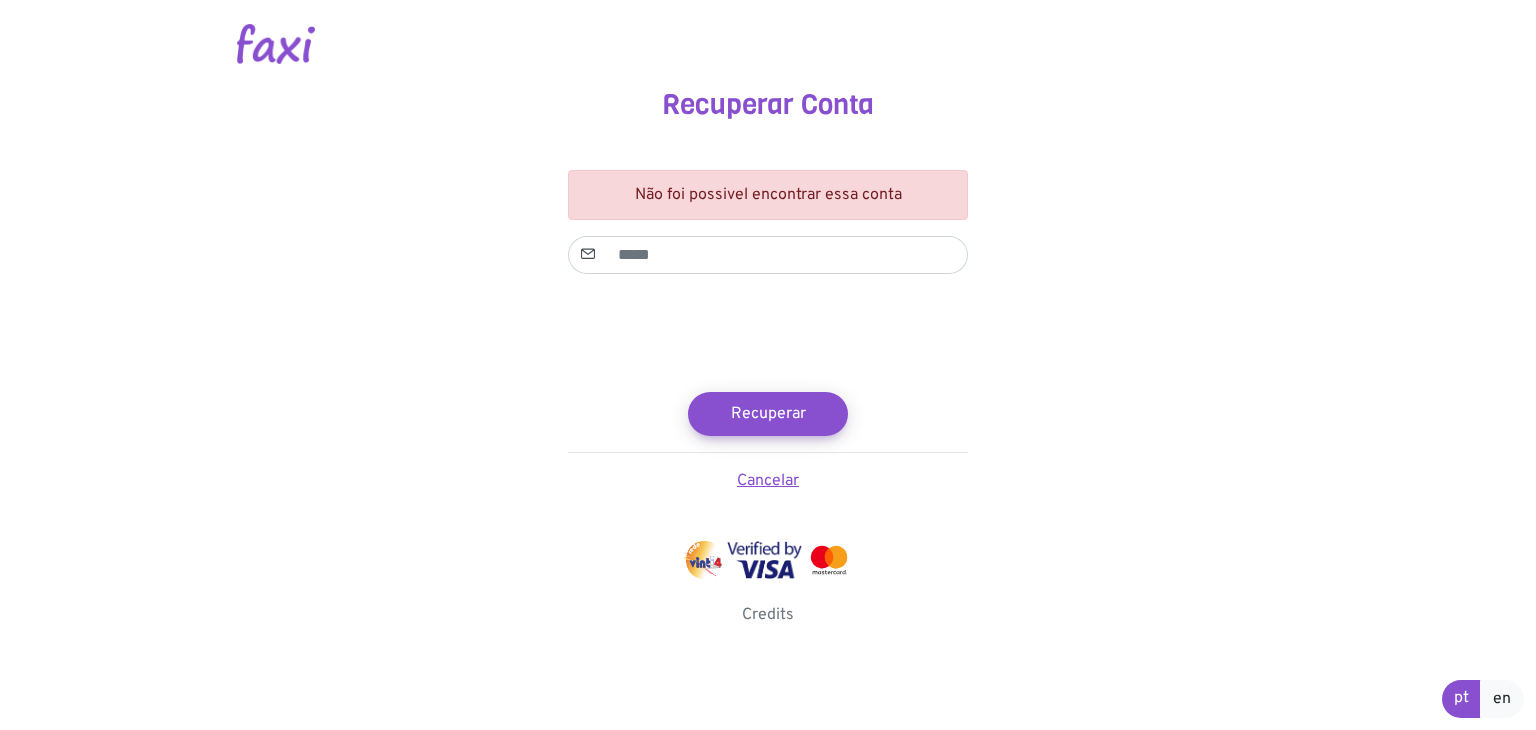 click on "Cancelar" at bounding box center [768, 481] 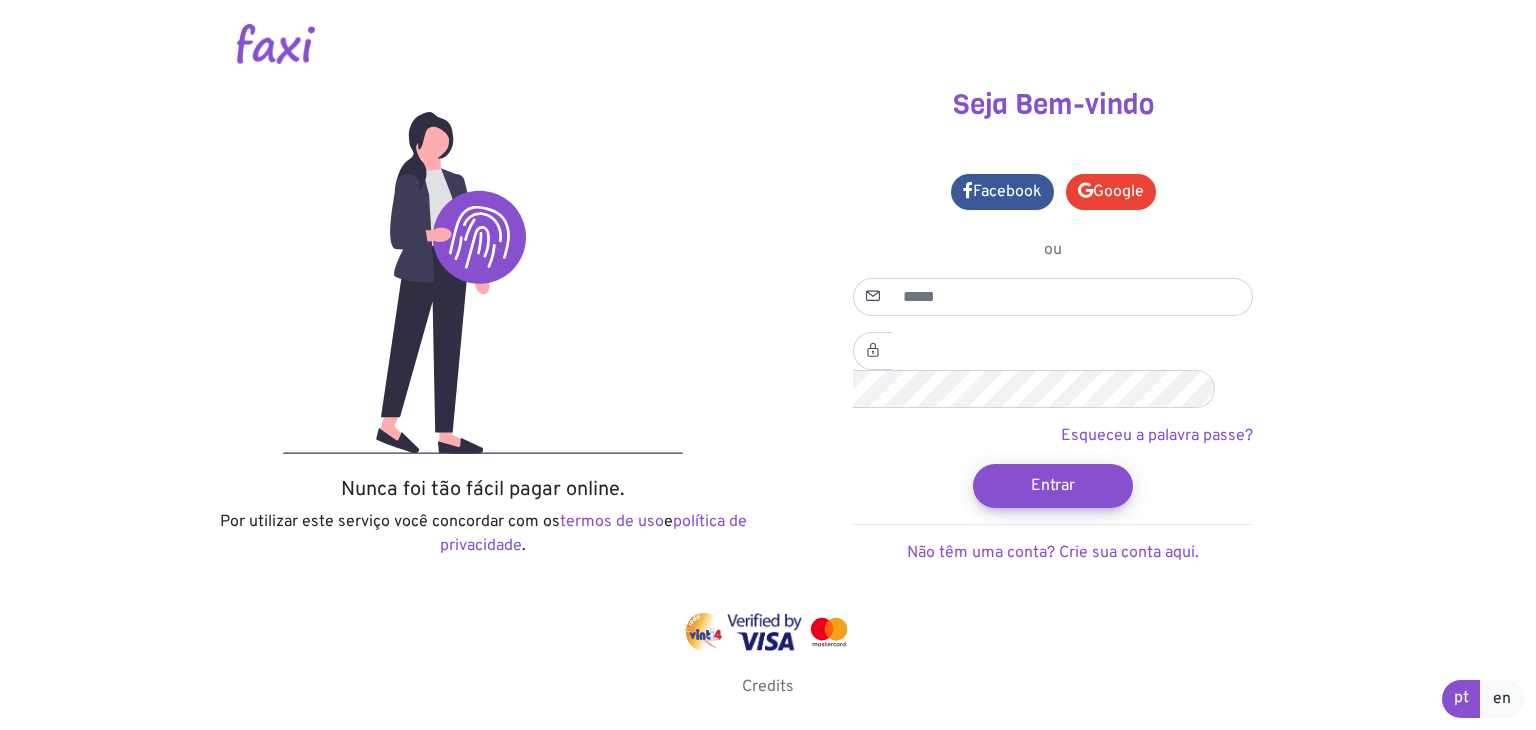 scroll, scrollTop: 0, scrollLeft: 0, axis: both 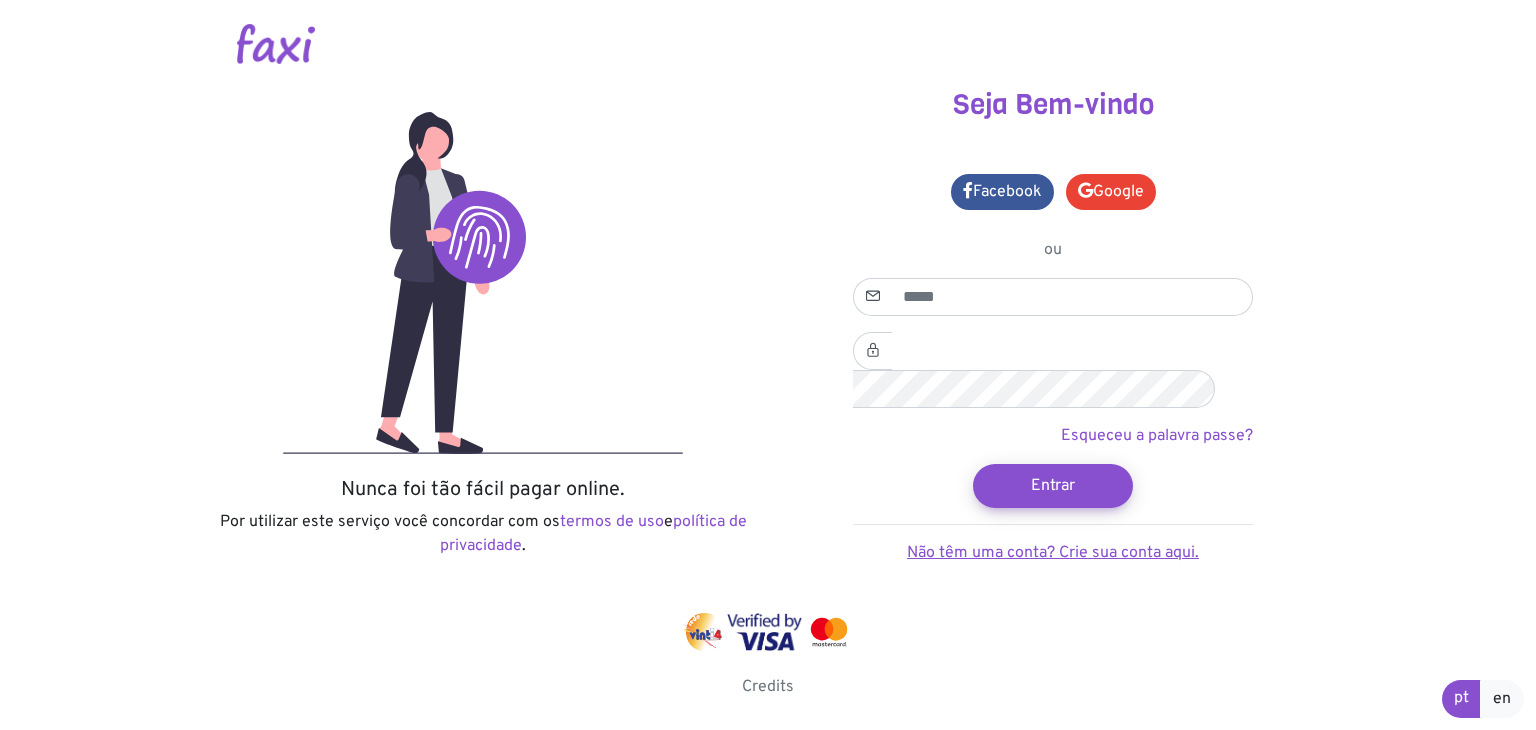 click on "Não têm uma conta? Crie sua conta aqui." at bounding box center (1053, 553) 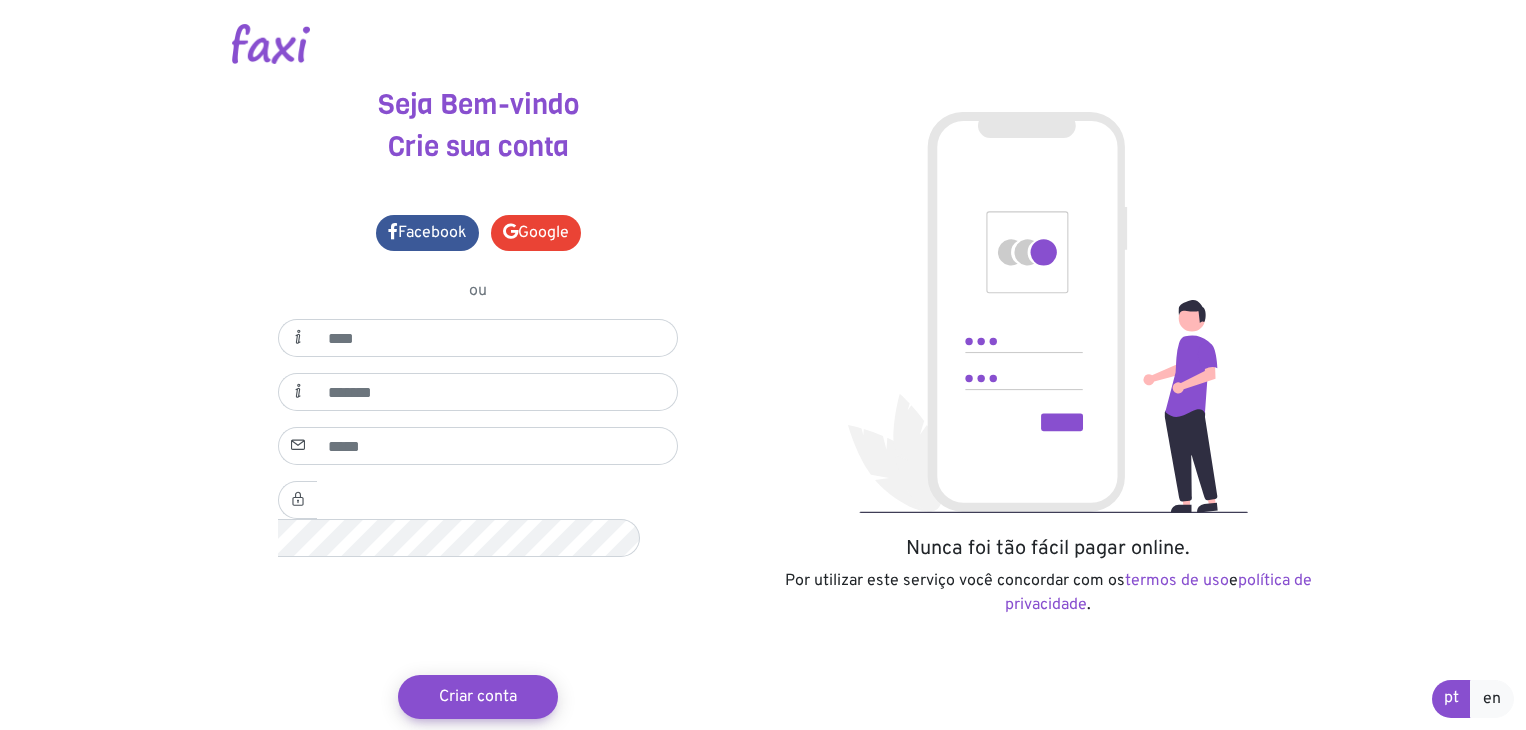 scroll, scrollTop: 0, scrollLeft: 0, axis: both 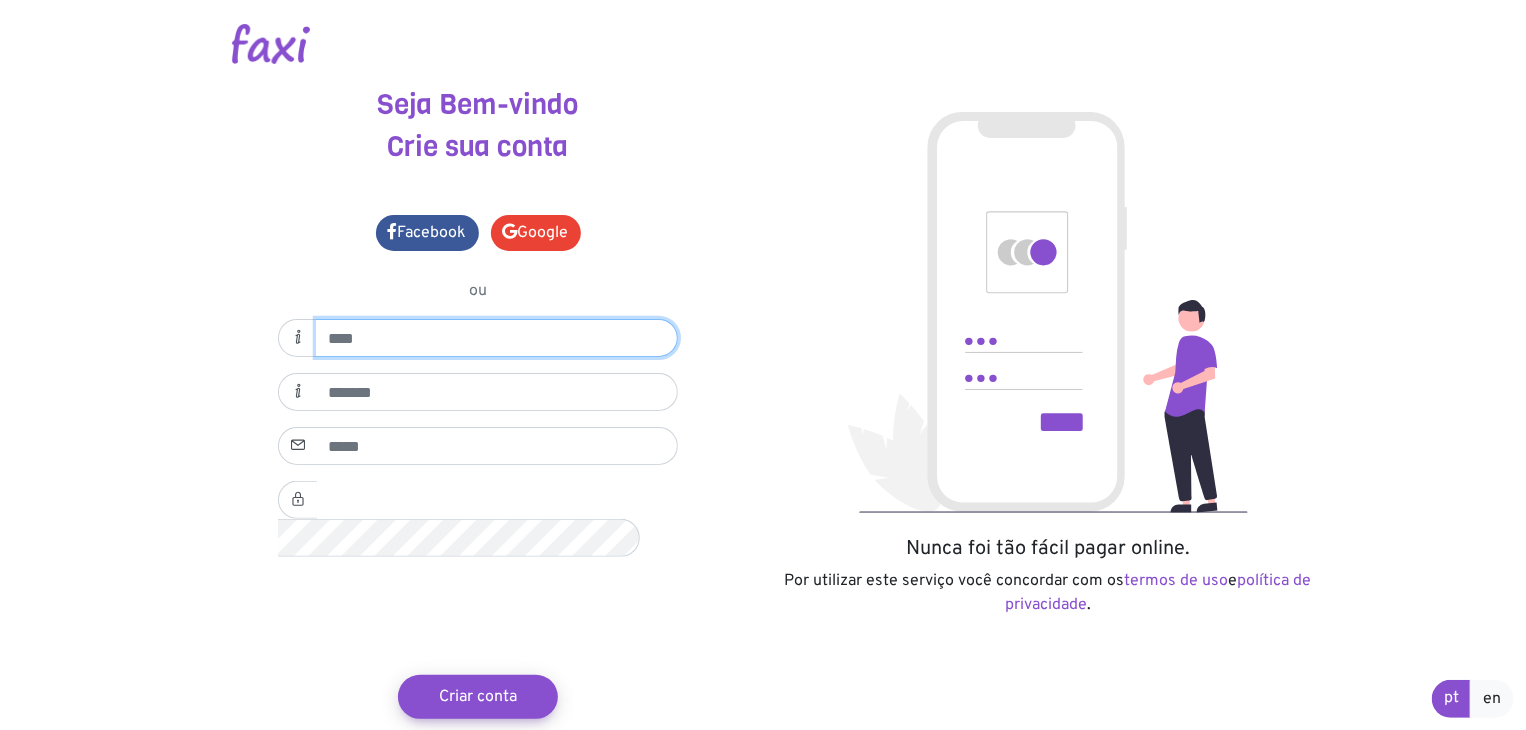 click at bounding box center (497, 338) 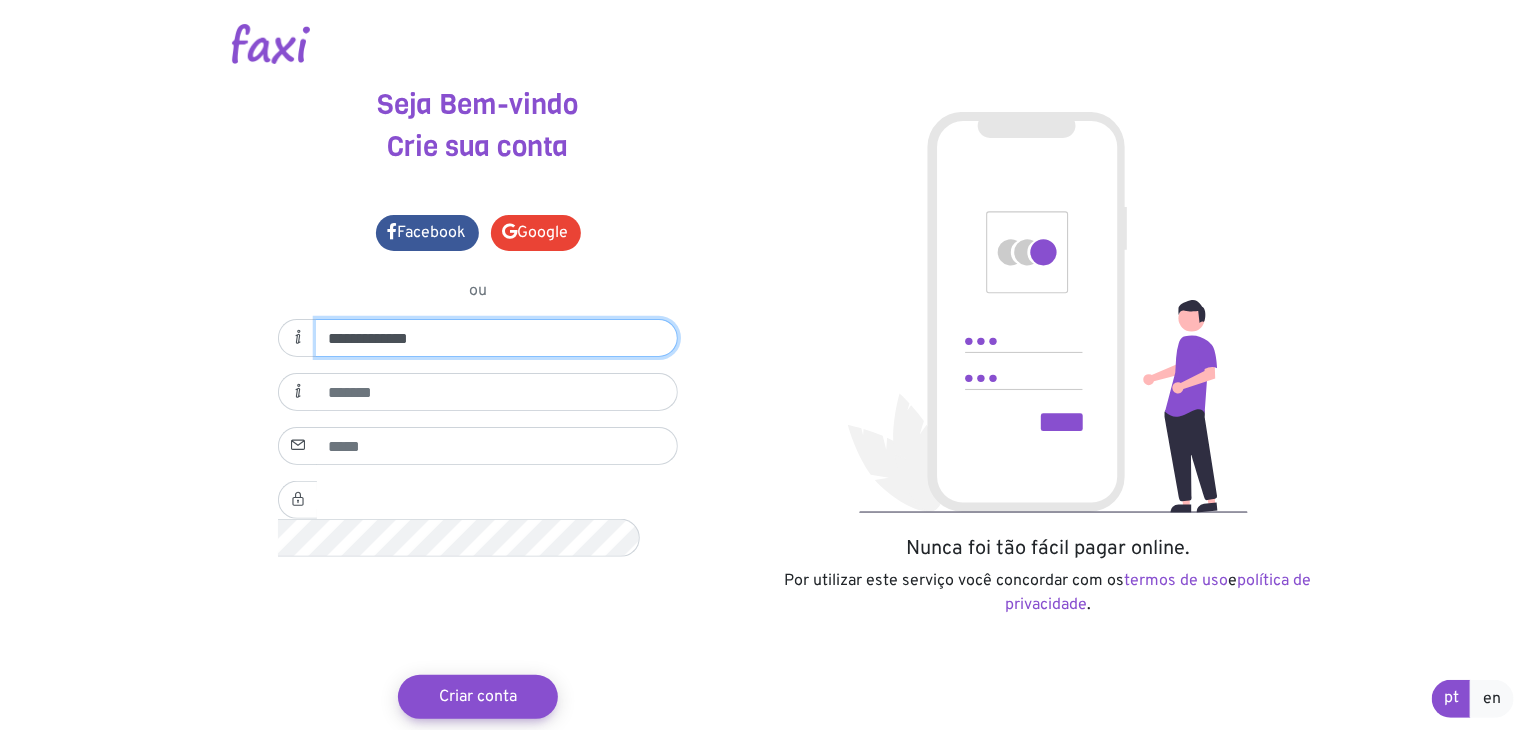 type on "**********" 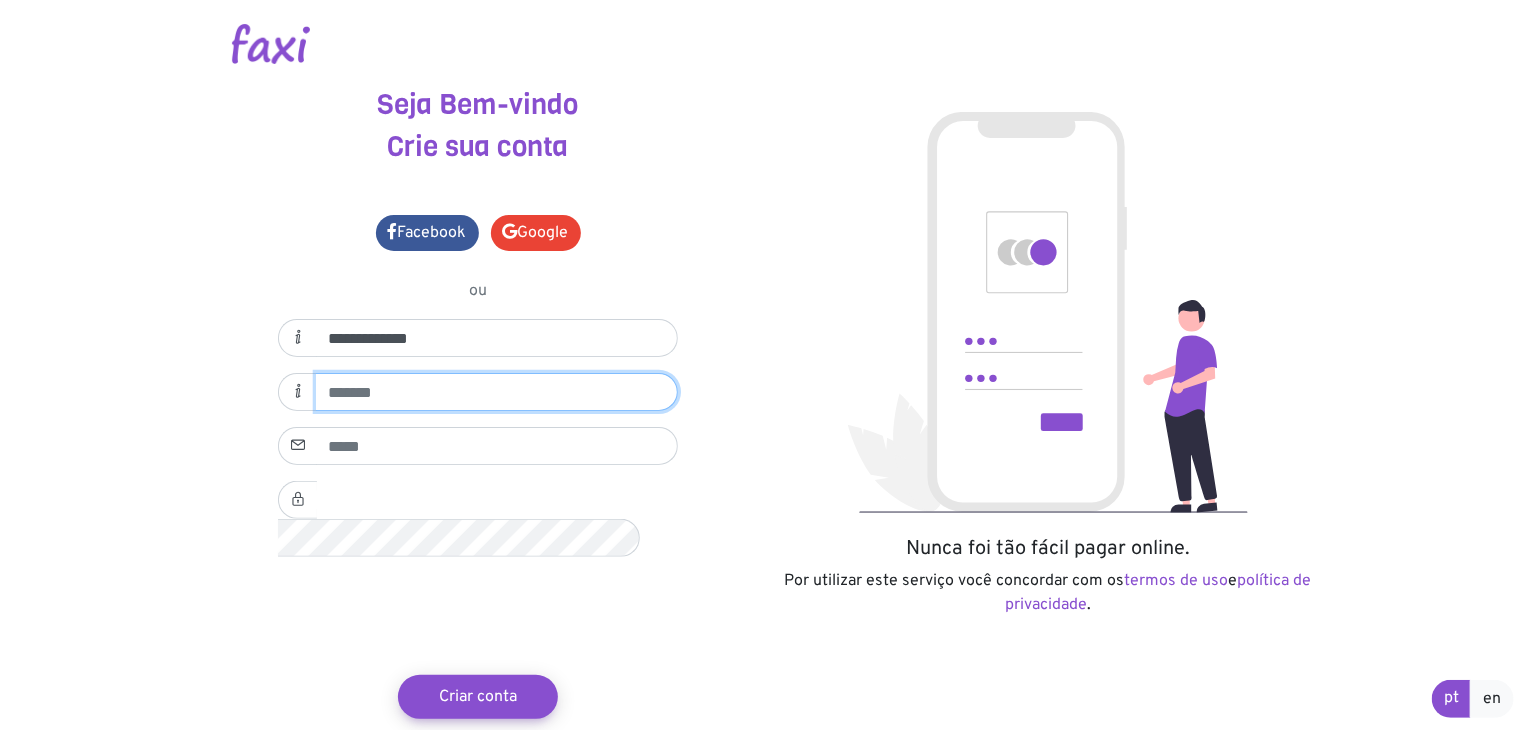 click at bounding box center (497, 392) 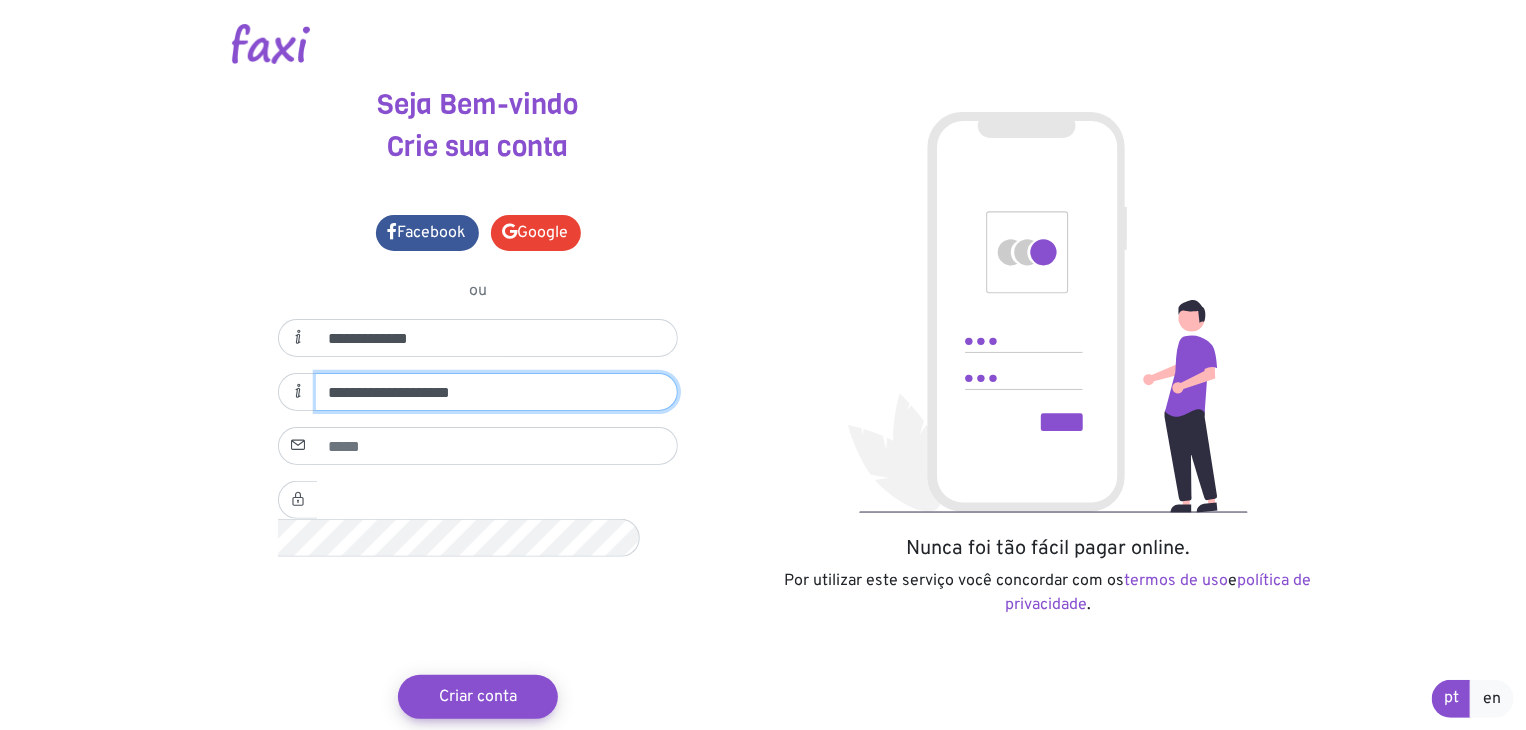 type on "**********" 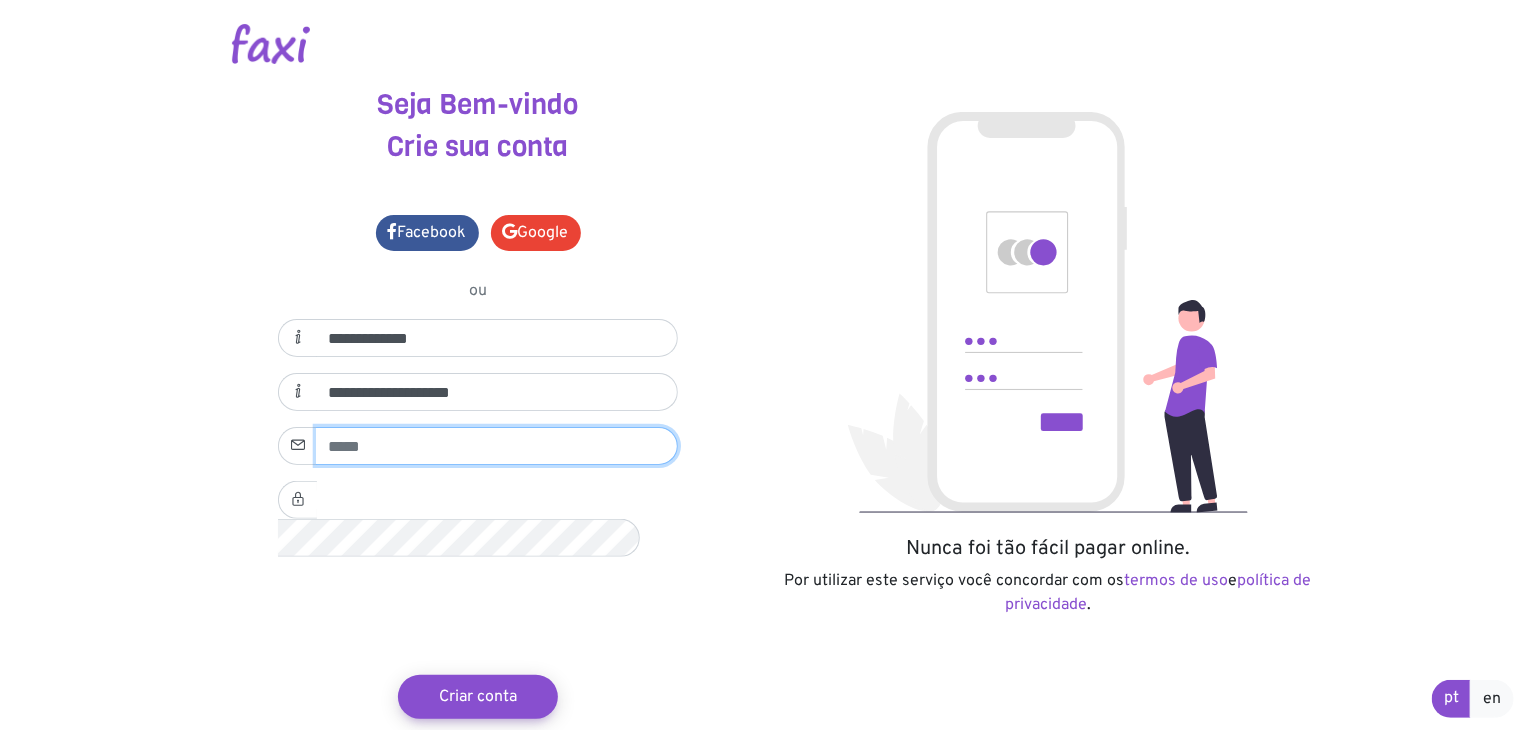 click at bounding box center [497, 446] 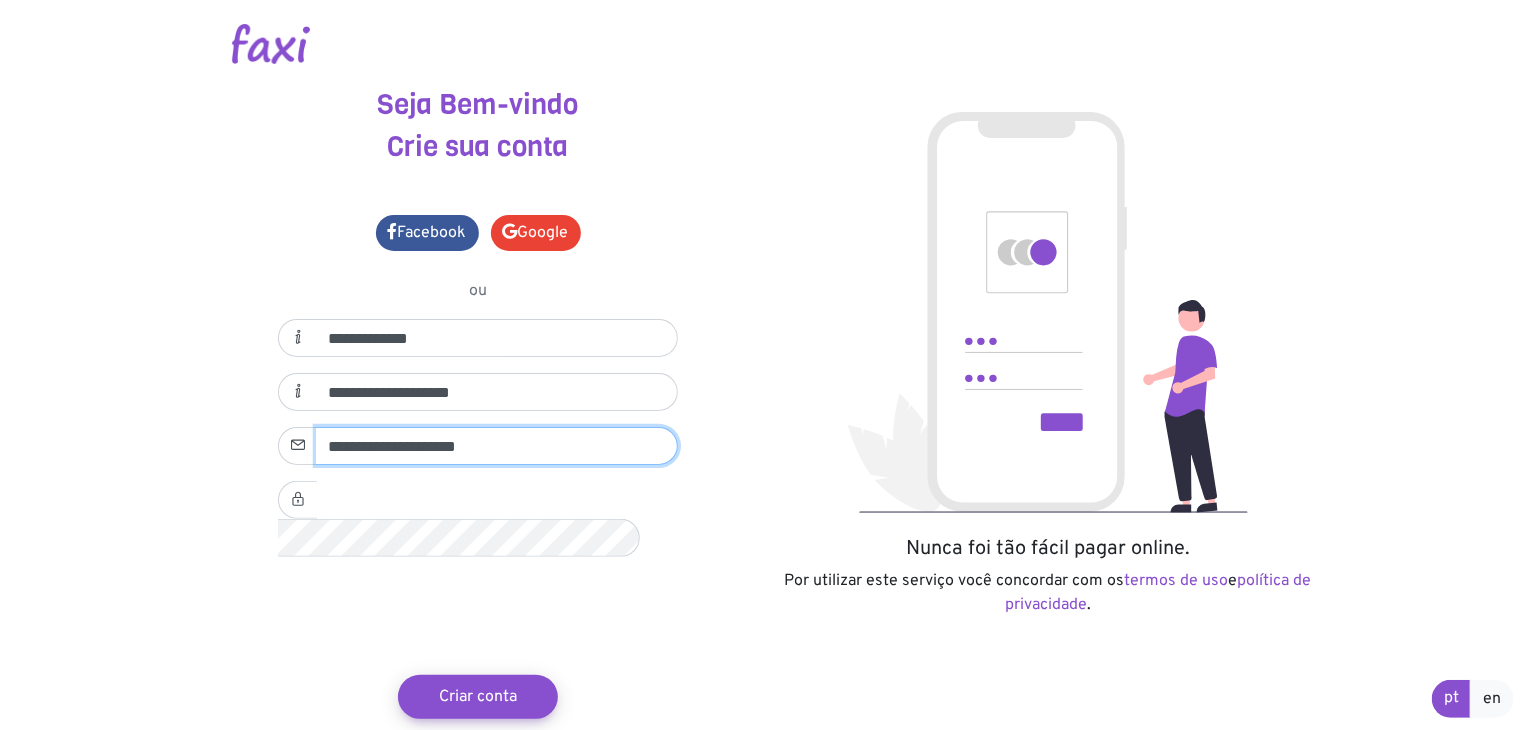 type on "**********" 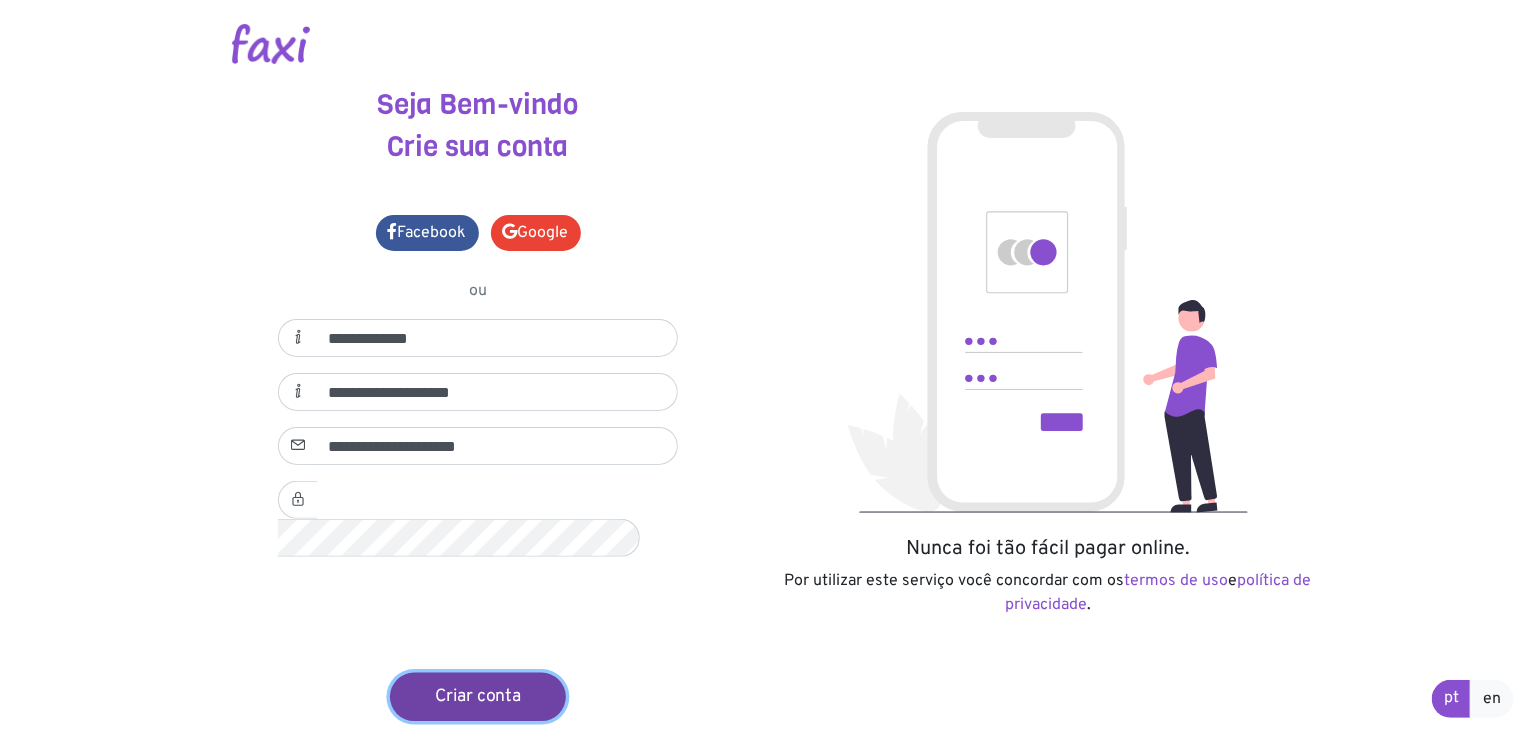 click on "Criar conta" at bounding box center [478, 697] 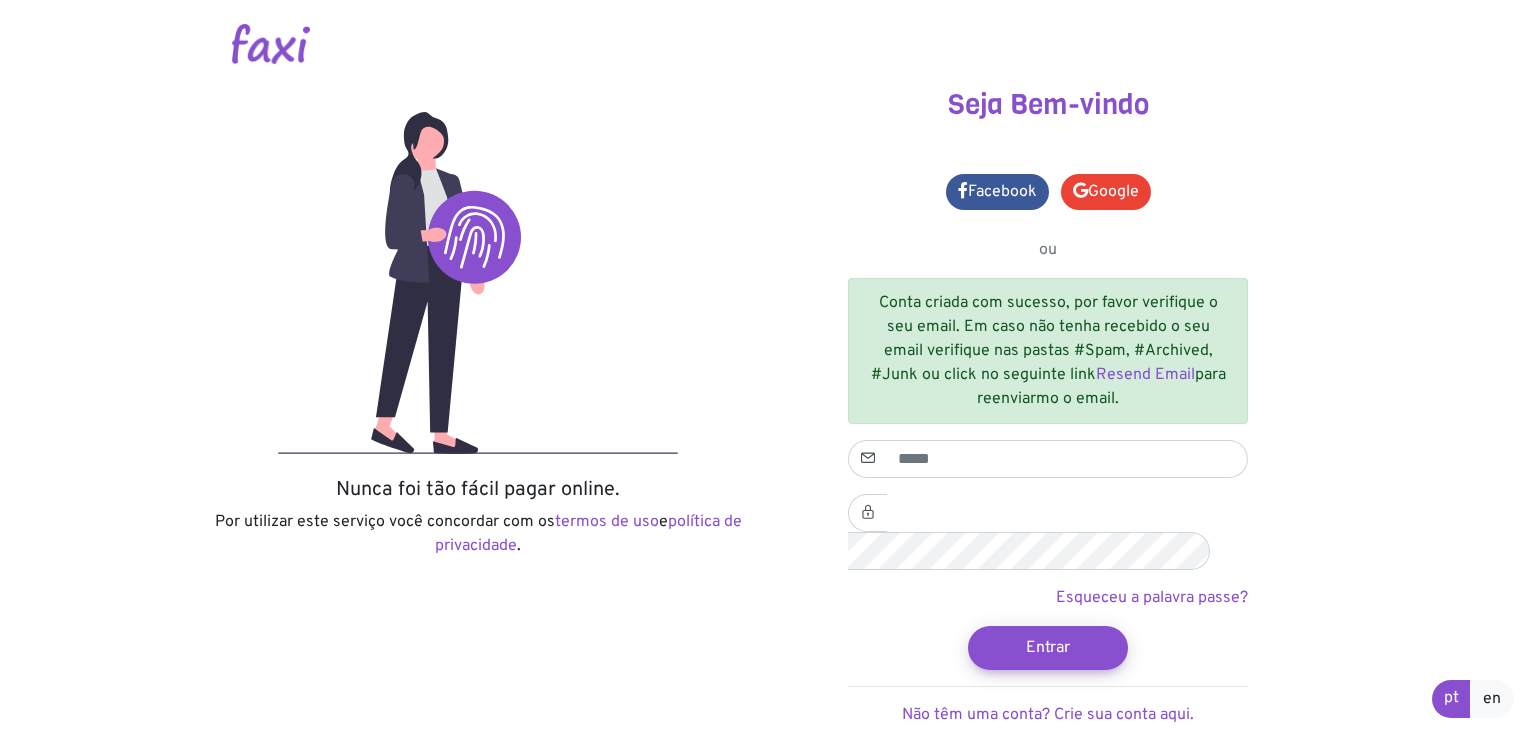 scroll, scrollTop: 0, scrollLeft: 0, axis: both 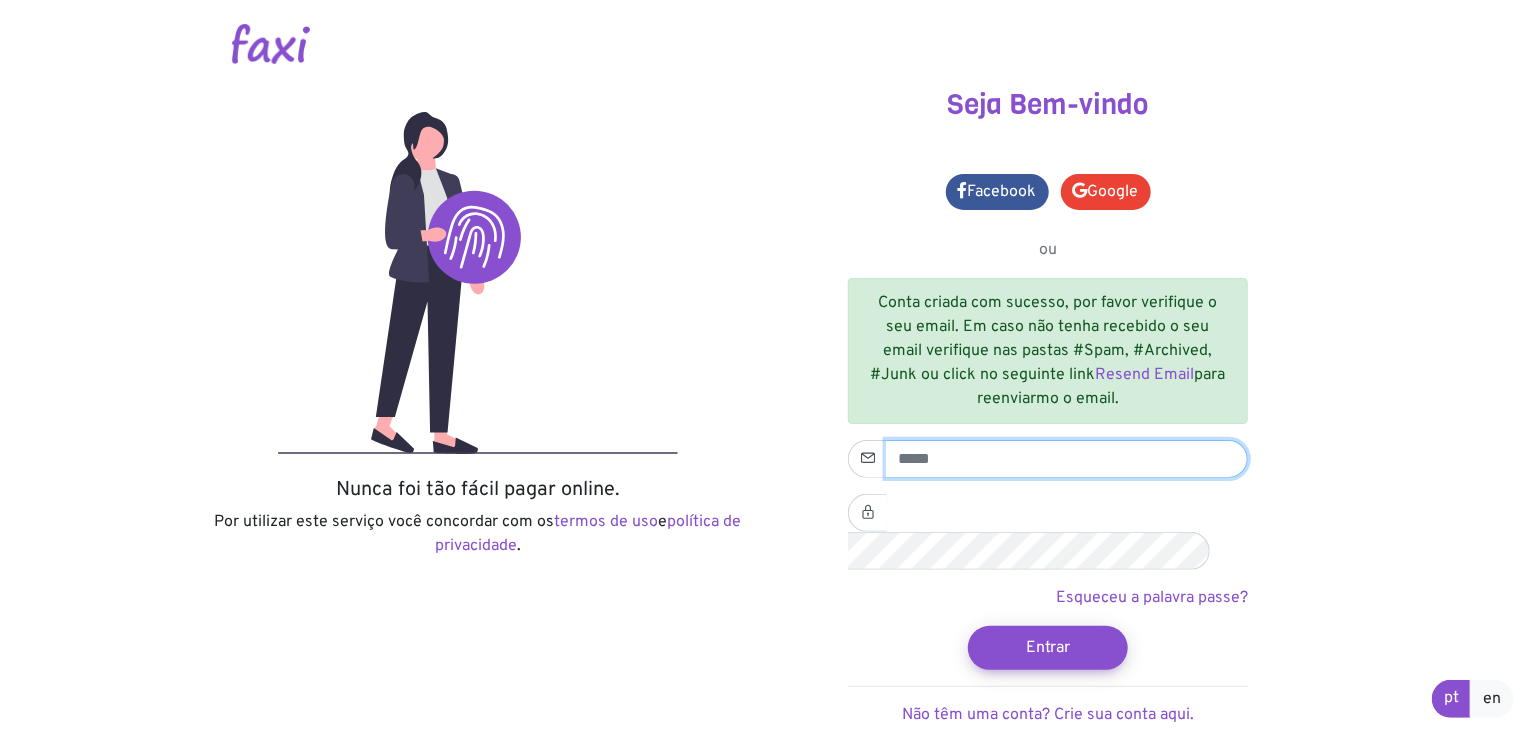 click at bounding box center [1067, 459] 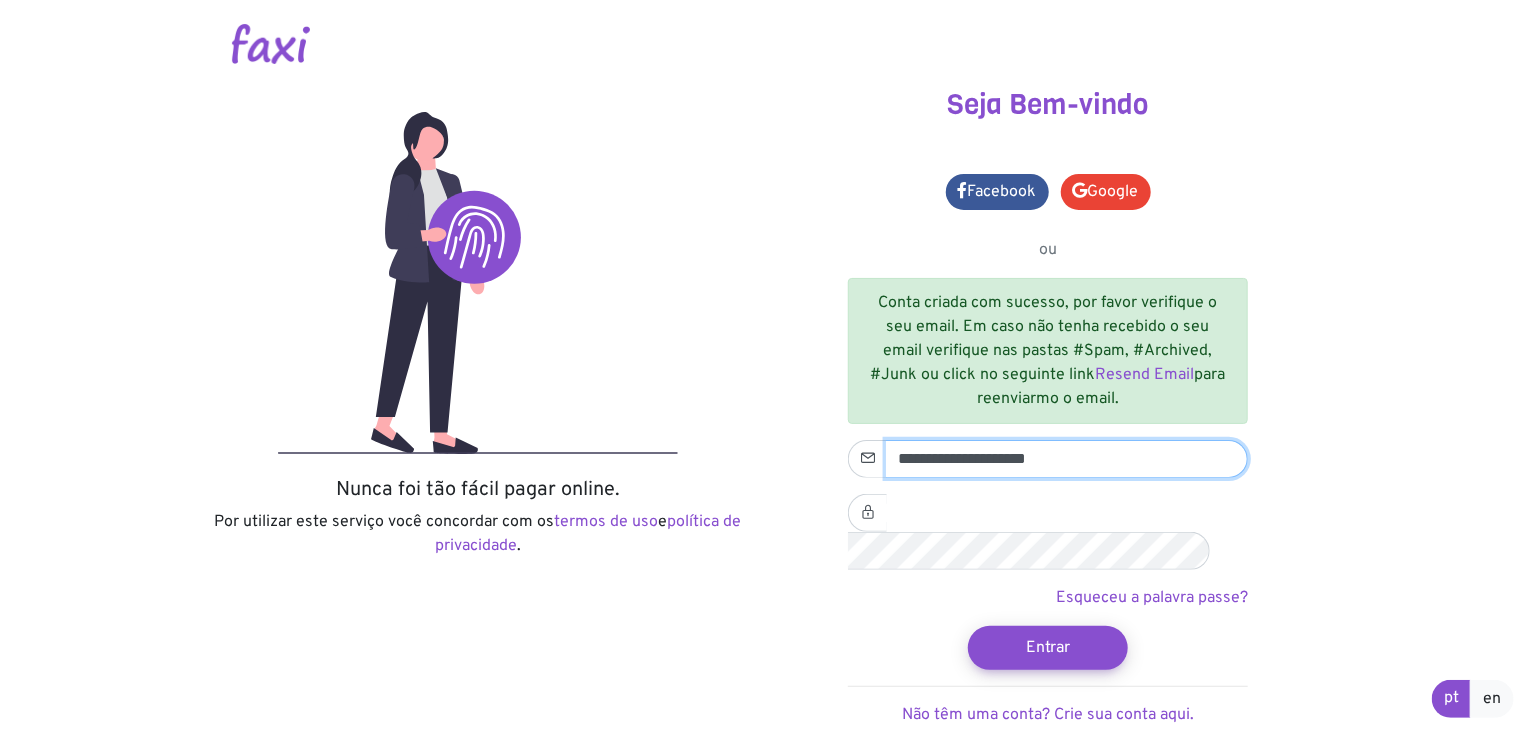 type on "**********" 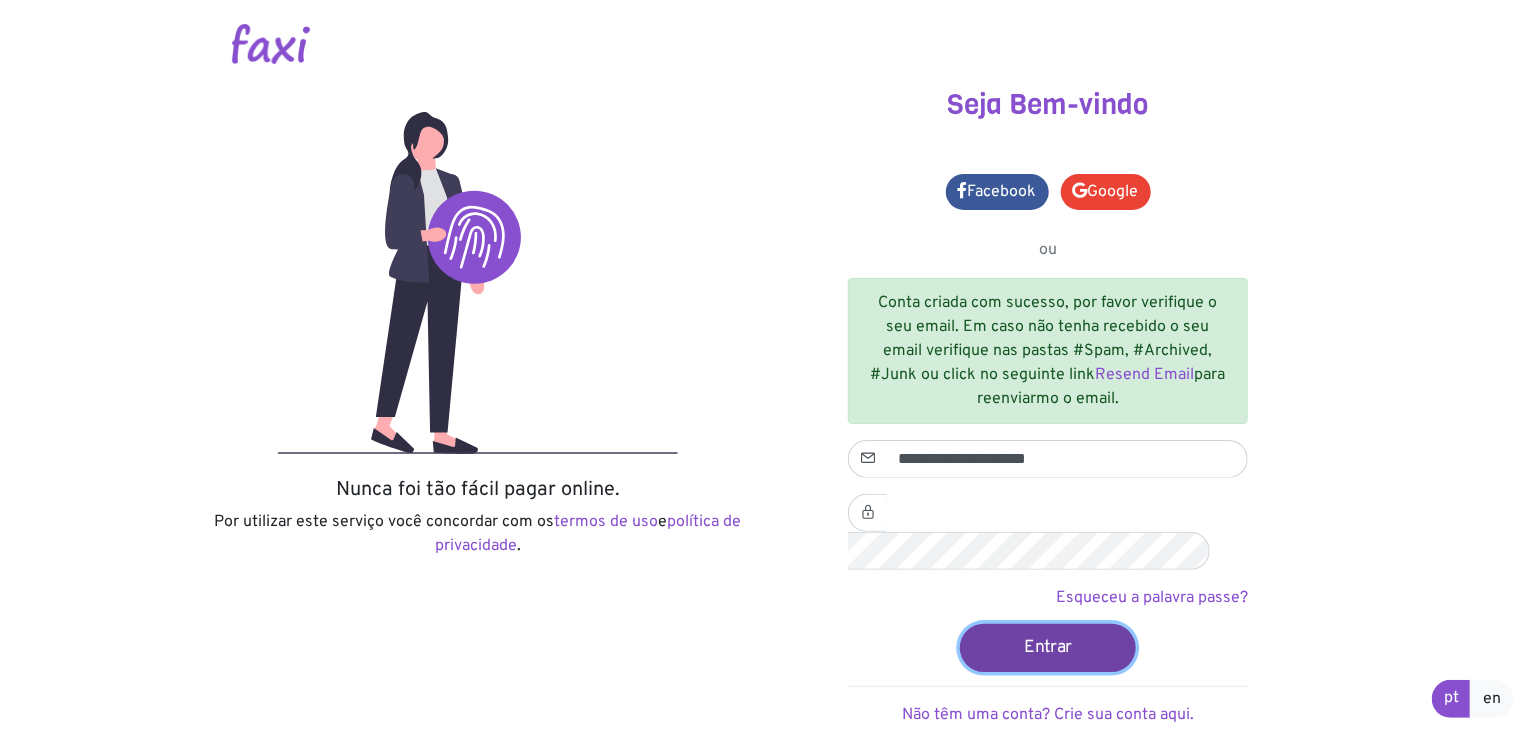 click on "Entrar" at bounding box center (1048, 647) 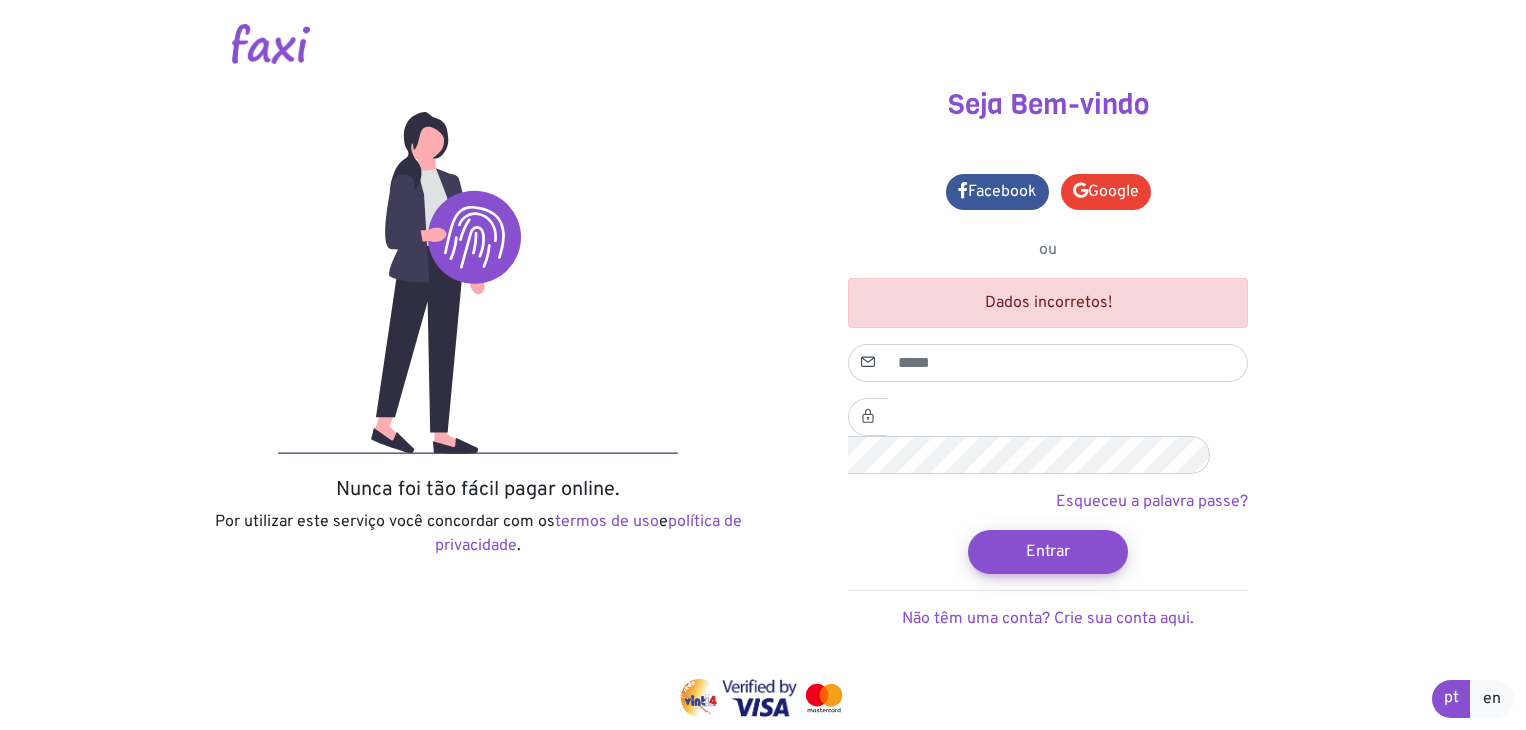 scroll, scrollTop: 0, scrollLeft: 0, axis: both 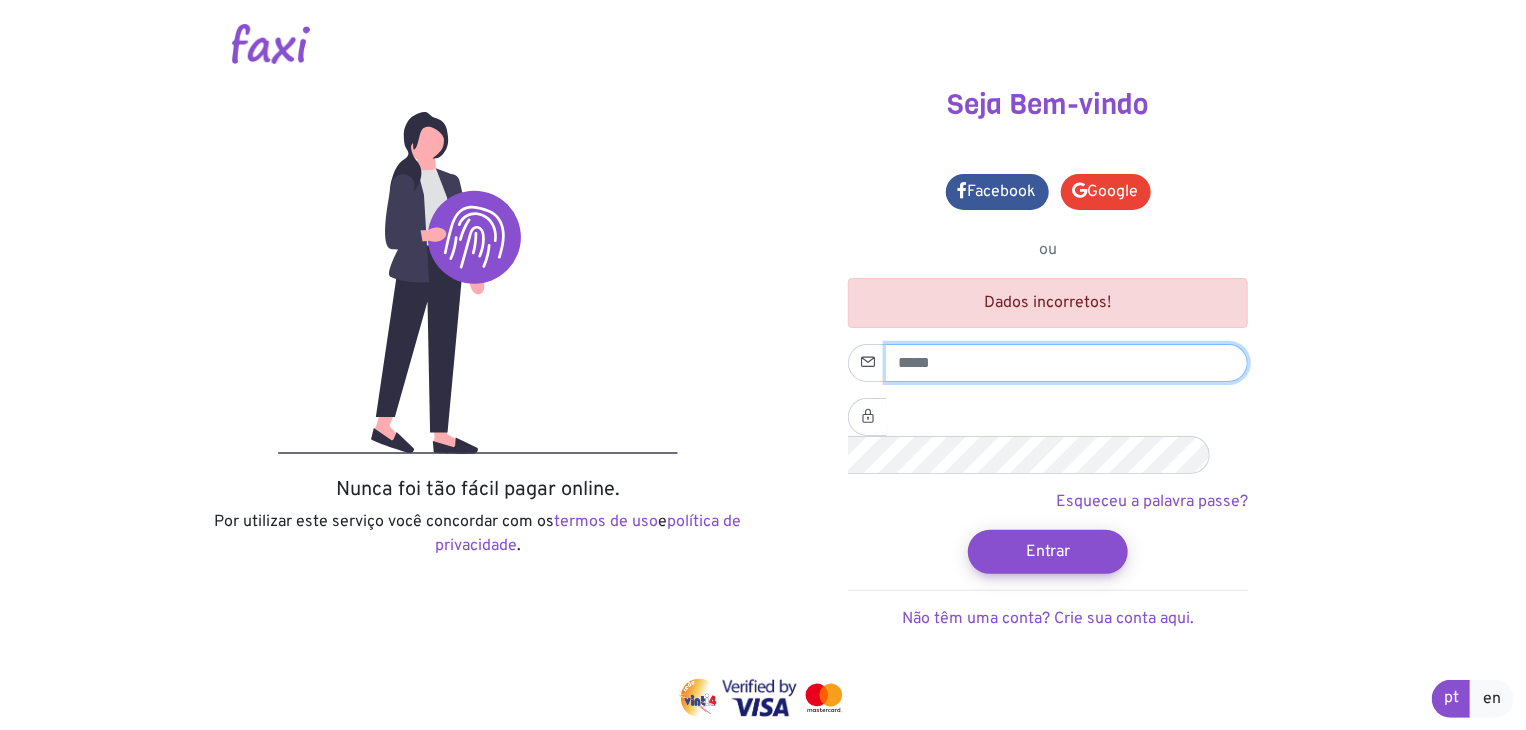 click at bounding box center (1067, 363) 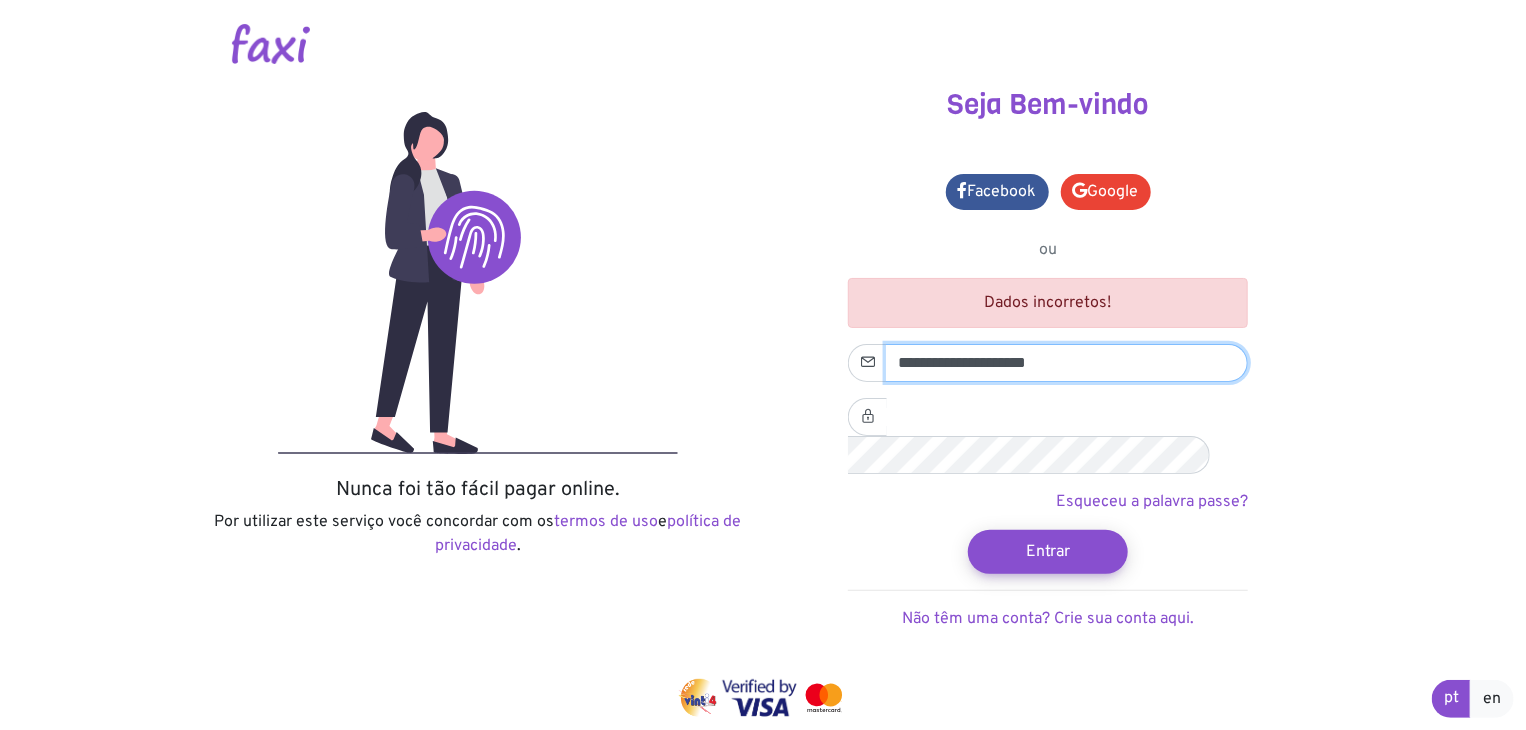 type on "**********" 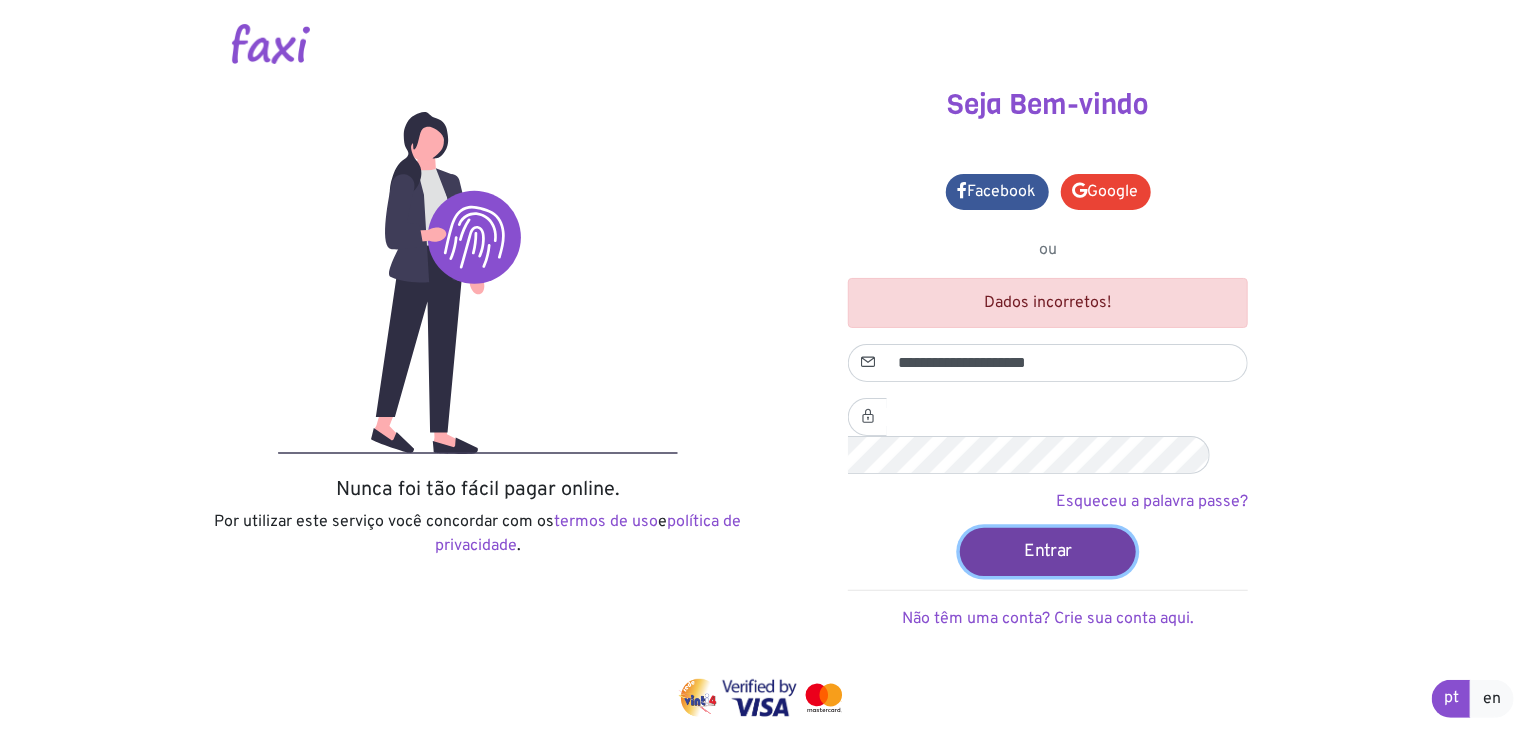 click on "Entrar" at bounding box center (1048, 551) 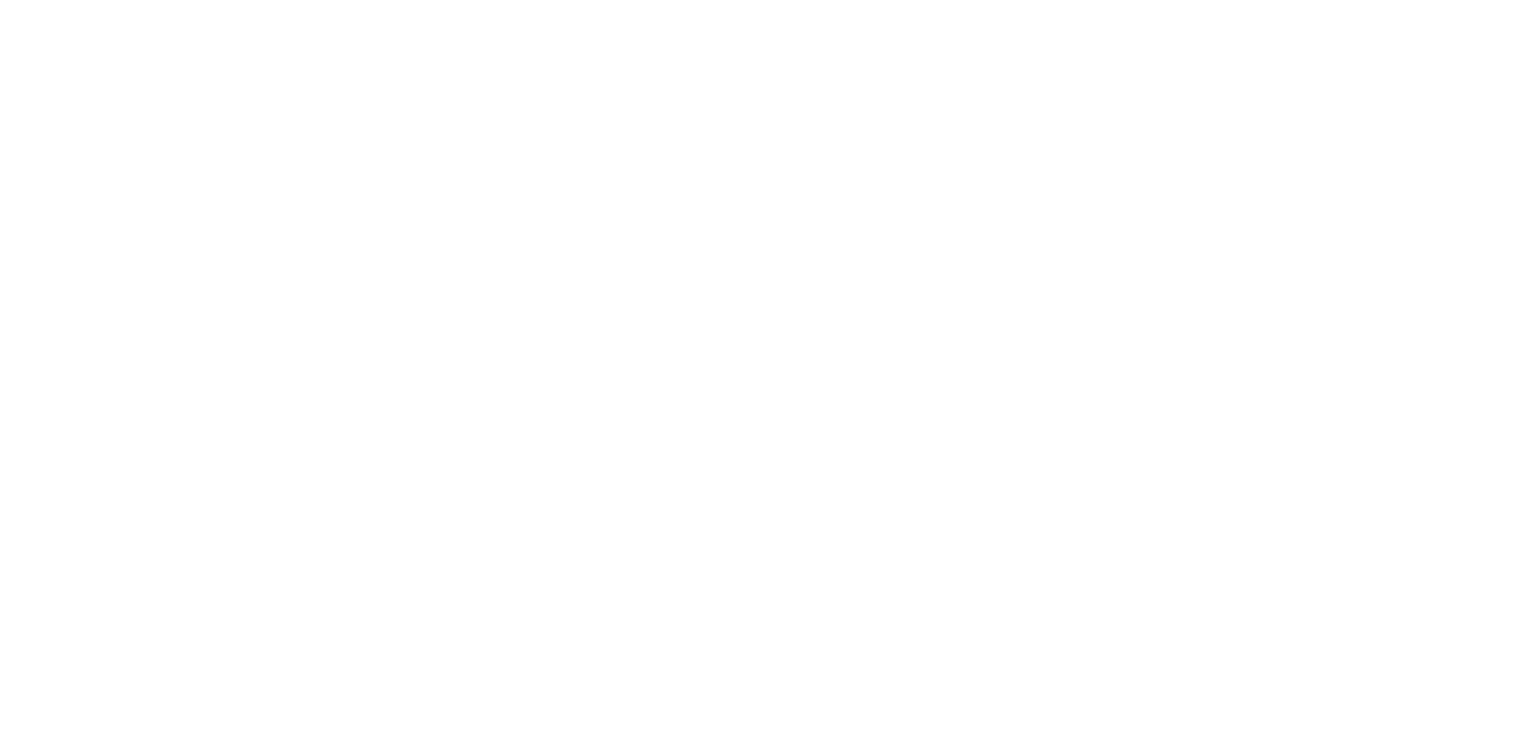 scroll, scrollTop: 0, scrollLeft: 0, axis: both 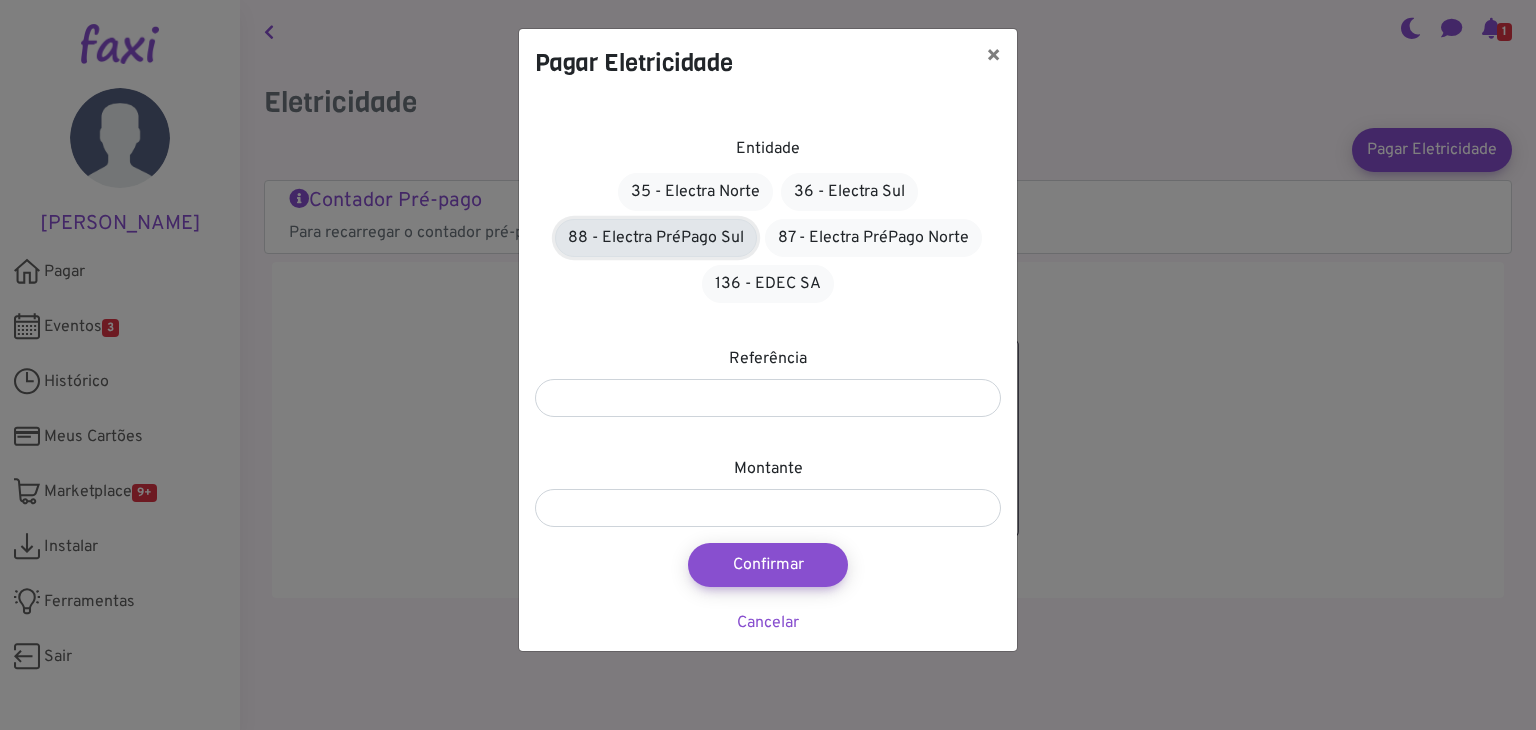 click on "88
-
Electra PréPago Sul" at bounding box center [656, 238] 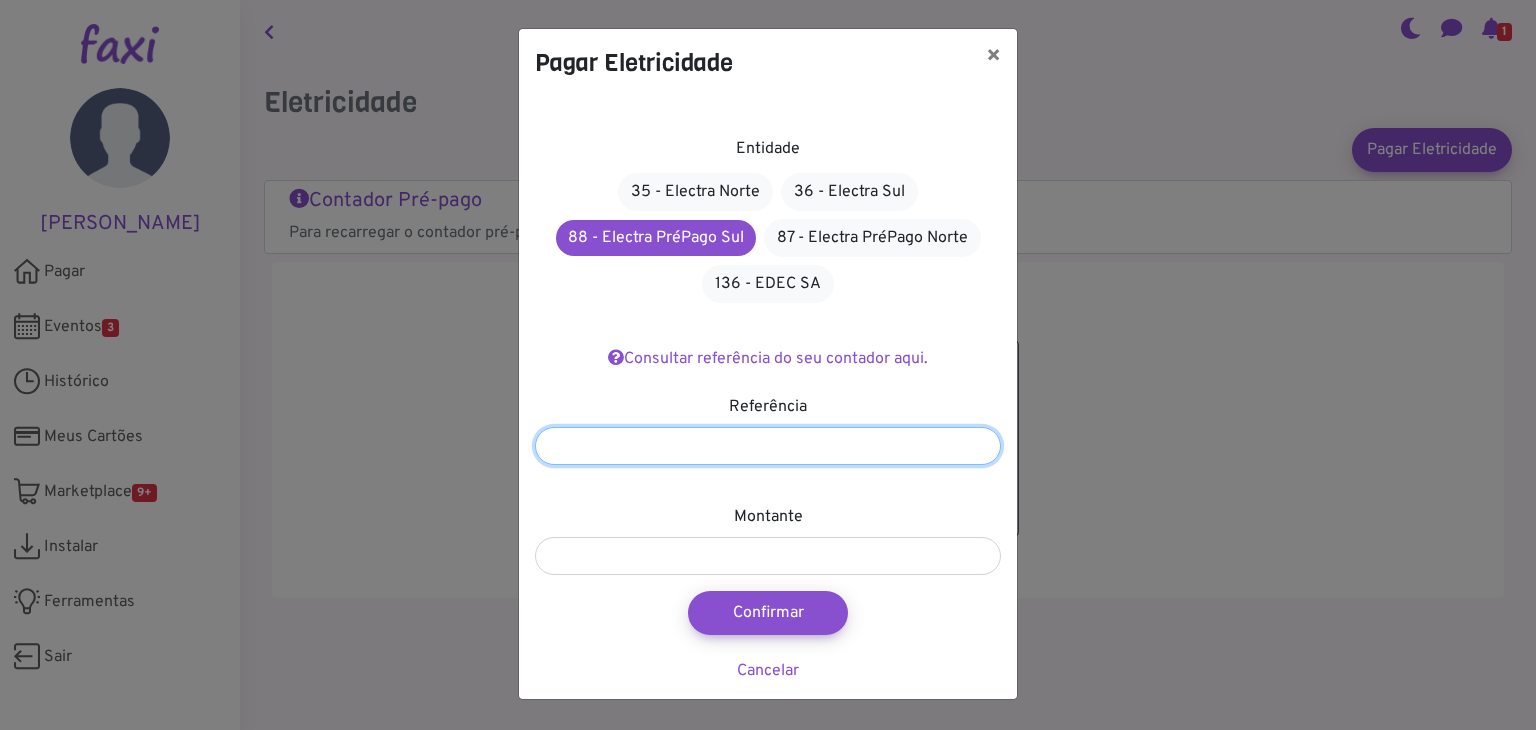 click at bounding box center (768, 446) 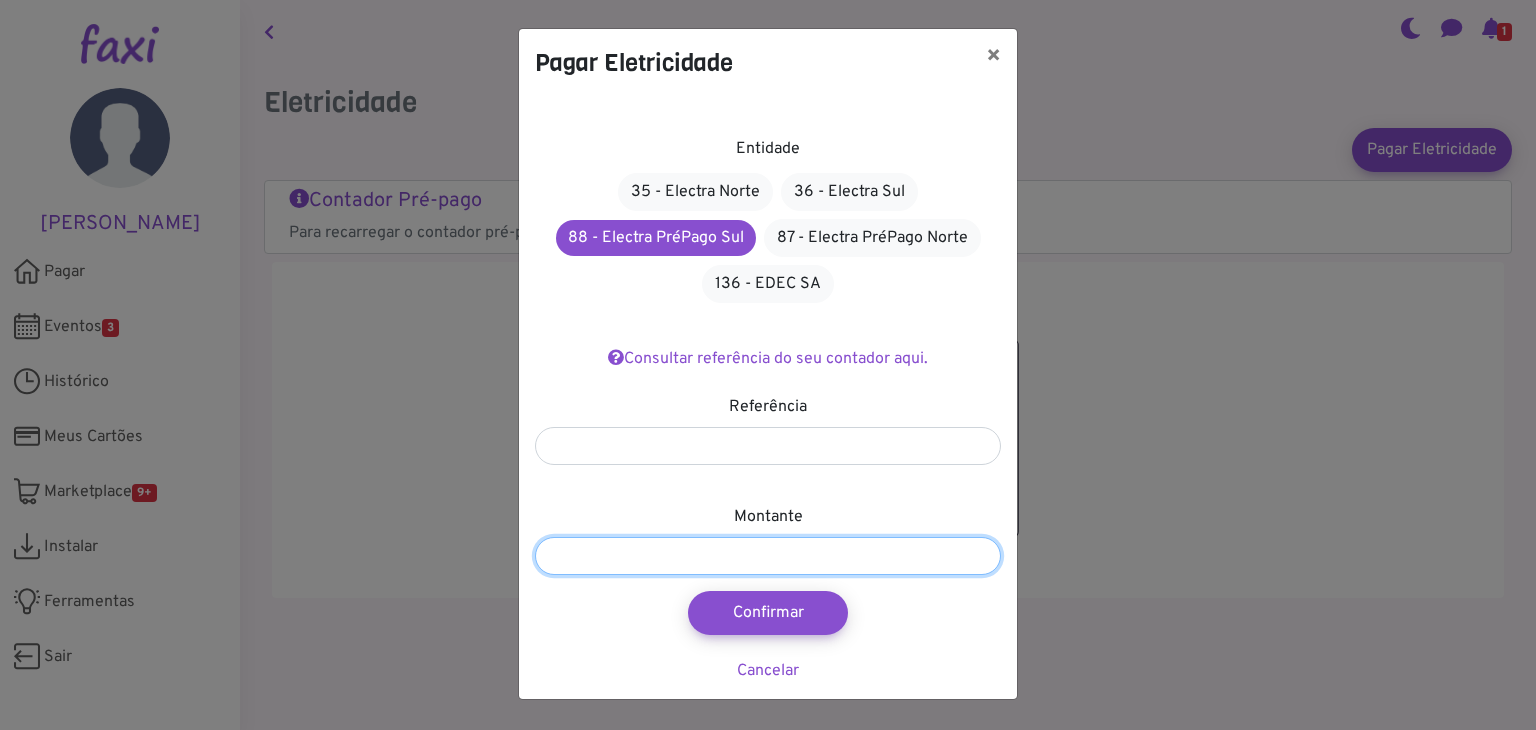 click at bounding box center (768, 556) 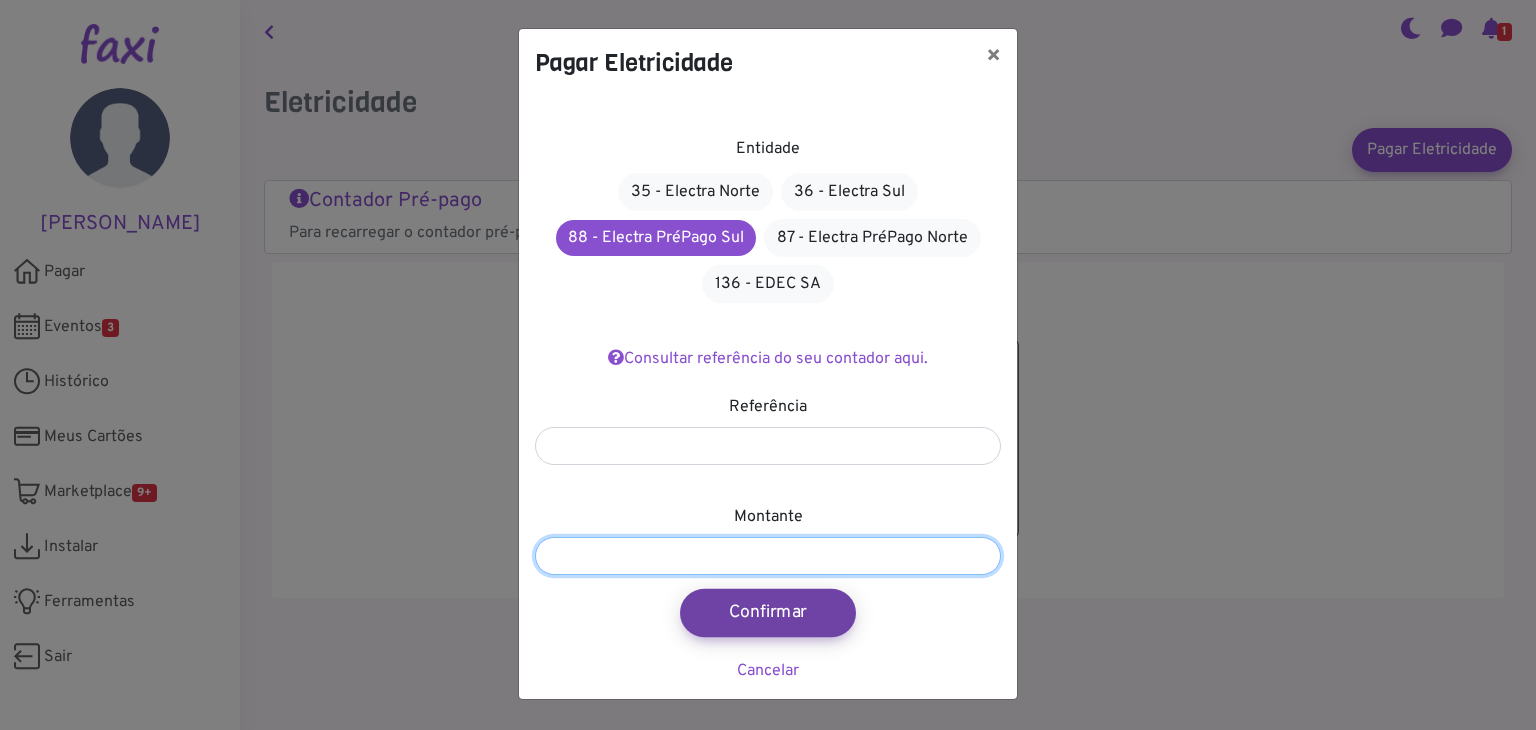type on "****" 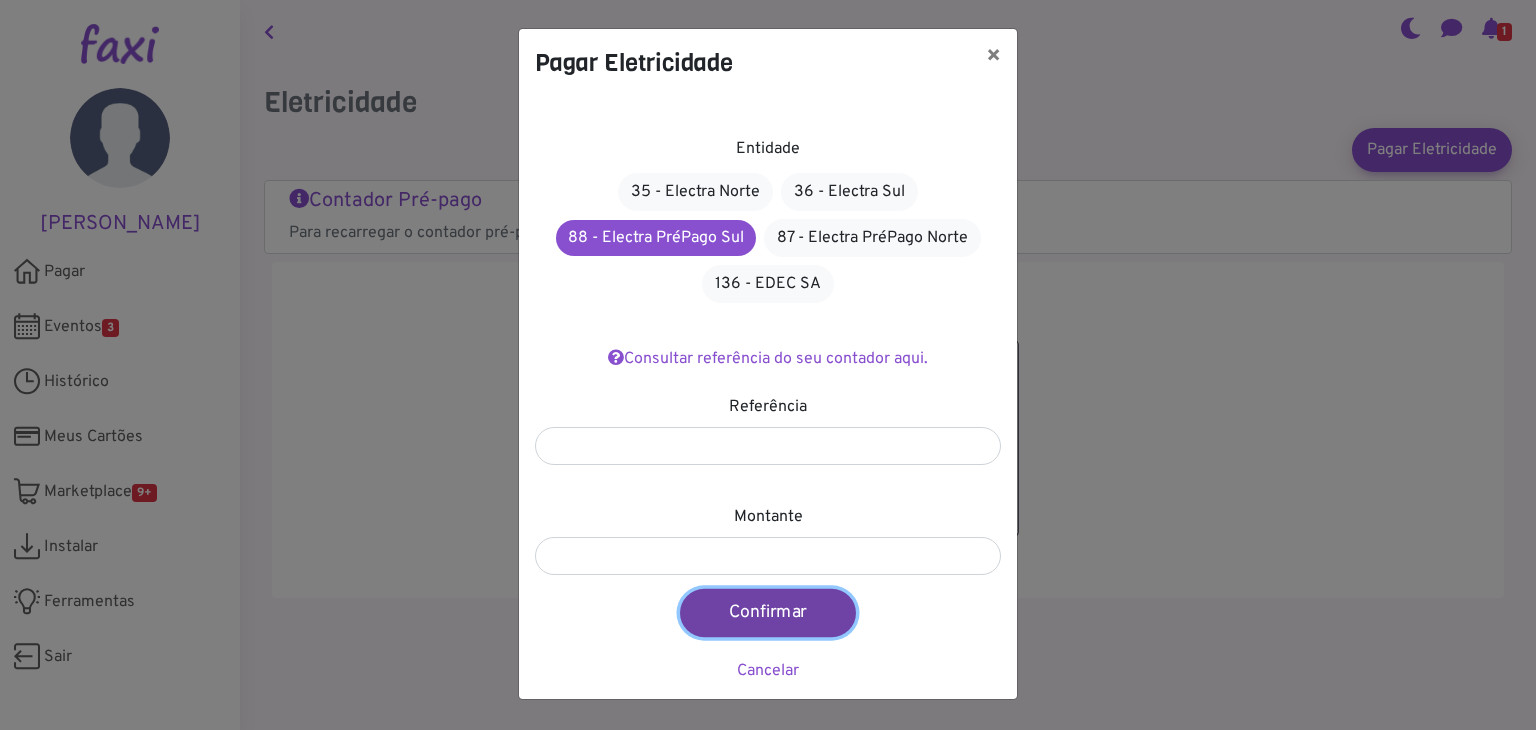 click on "Confirmar" at bounding box center (768, 613) 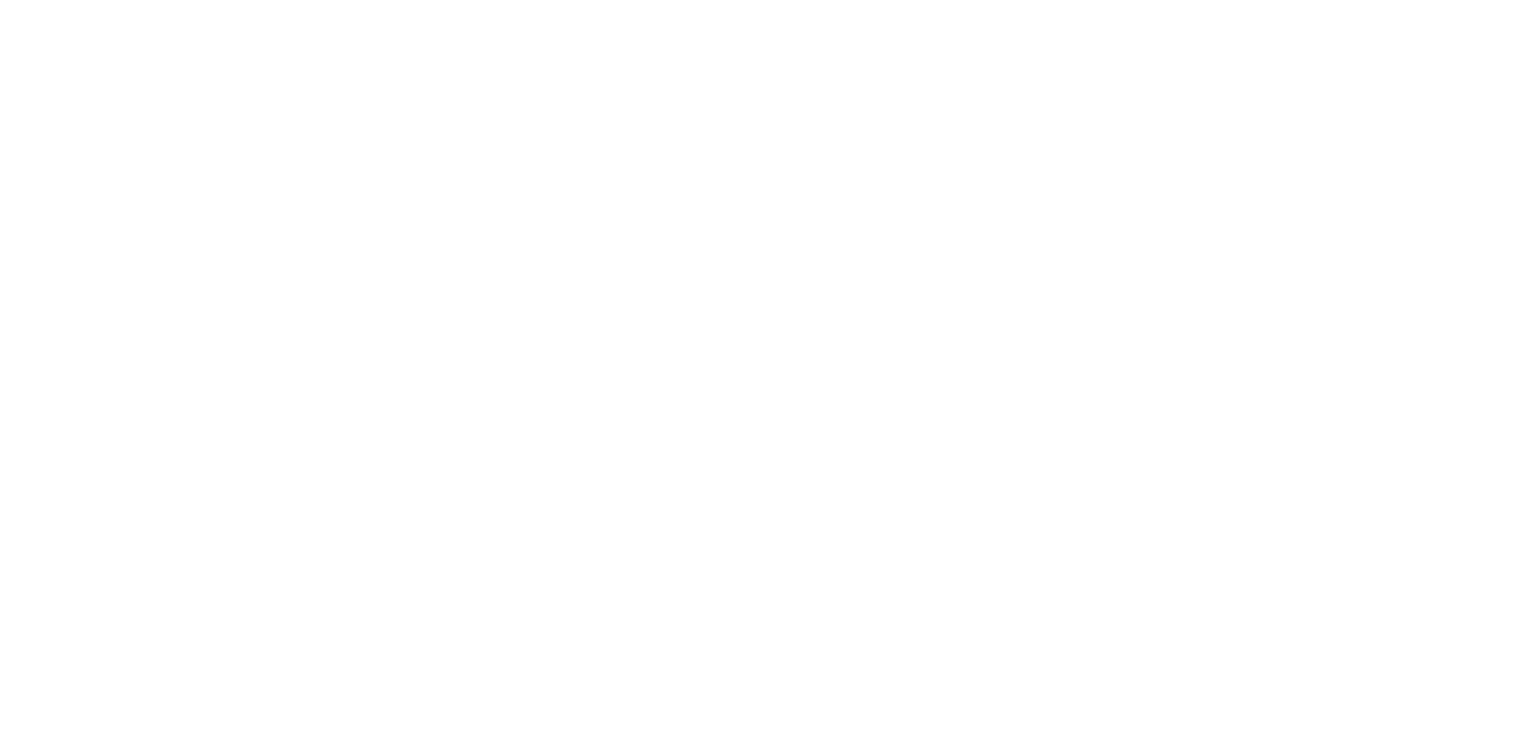 scroll, scrollTop: 0, scrollLeft: 0, axis: both 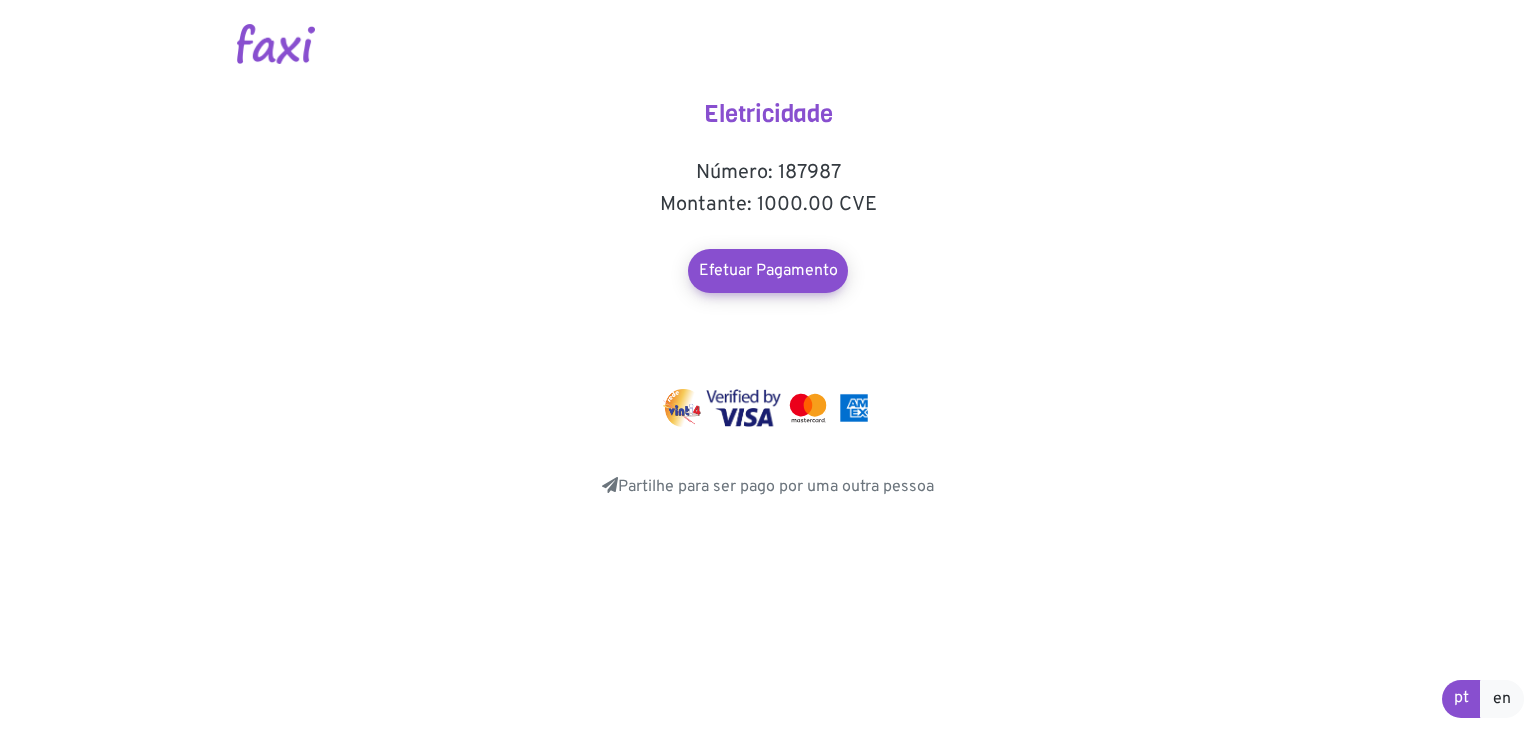 click on "Eletricidade
Número:
187987
Montante:
1000.00 CVE
Efetuar Pagamento
SMS" at bounding box center (768, 279) 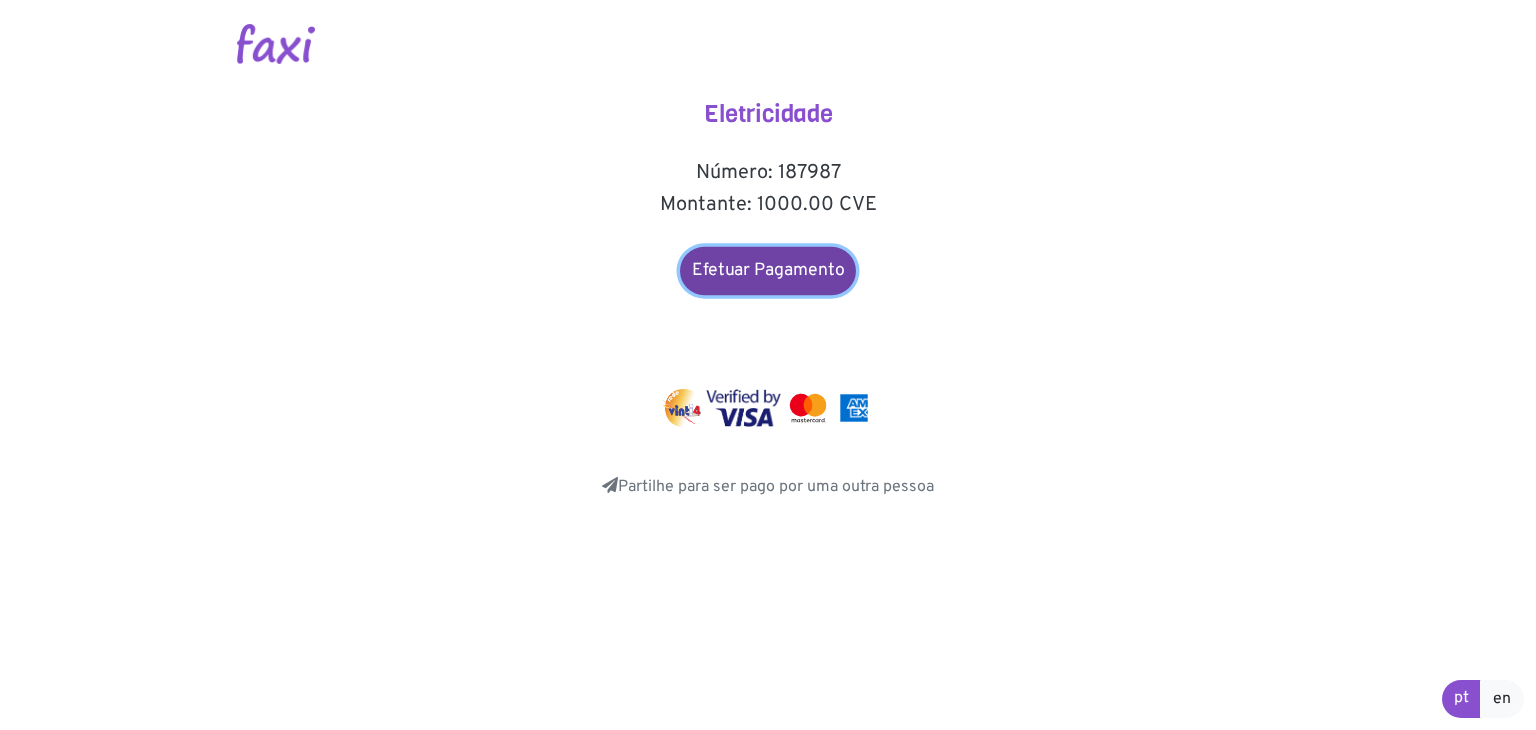 click on "Efetuar Pagamento" at bounding box center [768, 271] 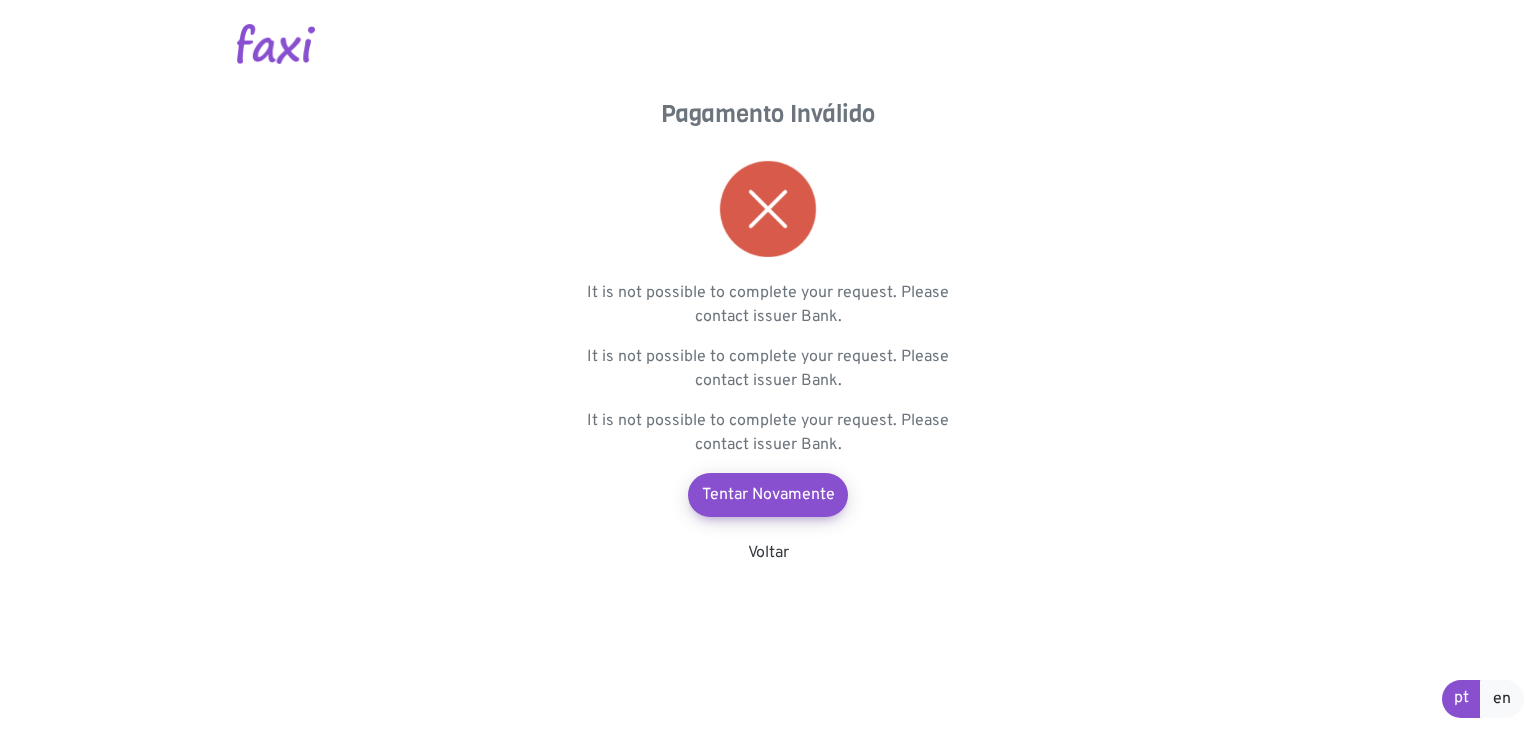 scroll, scrollTop: 0, scrollLeft: 0, axis: both 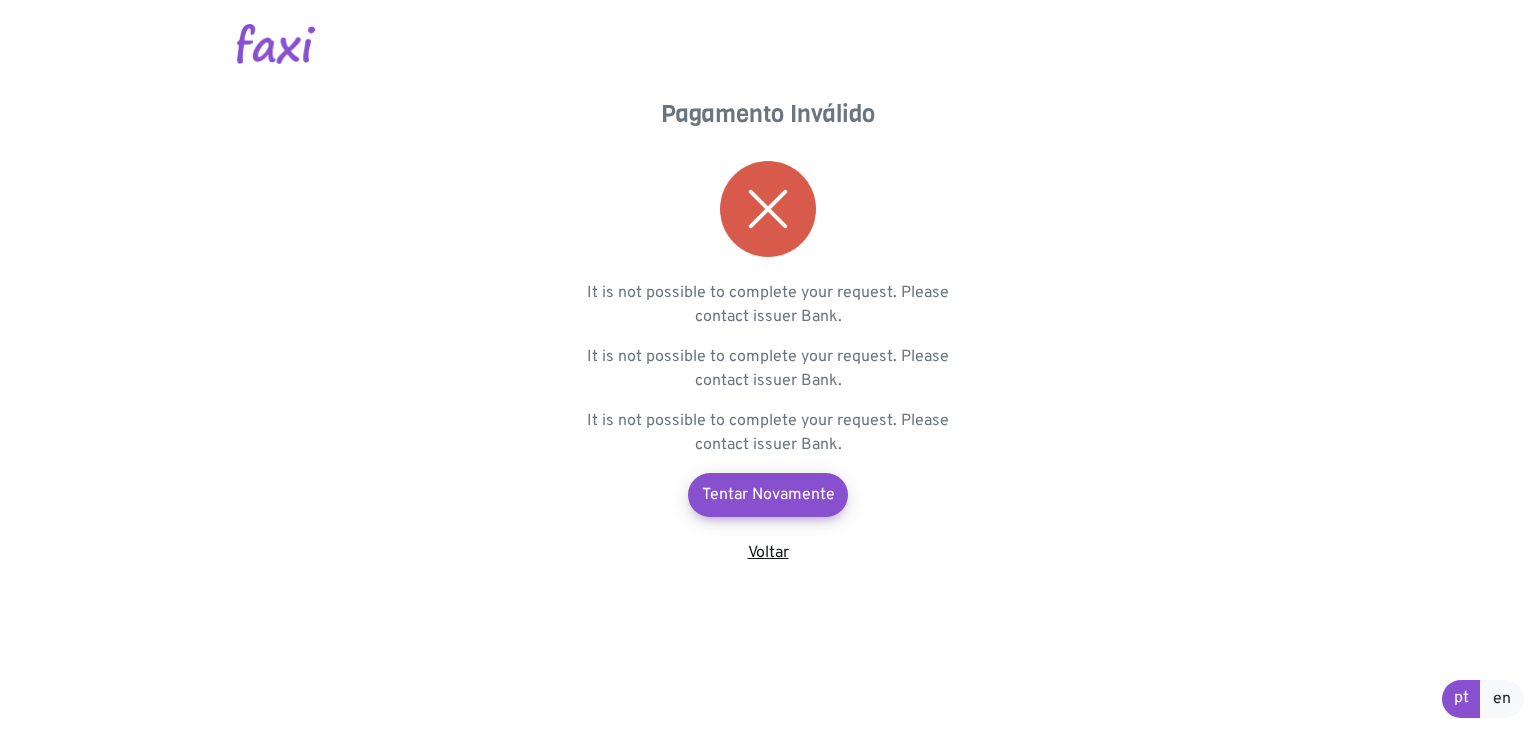 click on "Voltar" at bounding box center (768, 553) 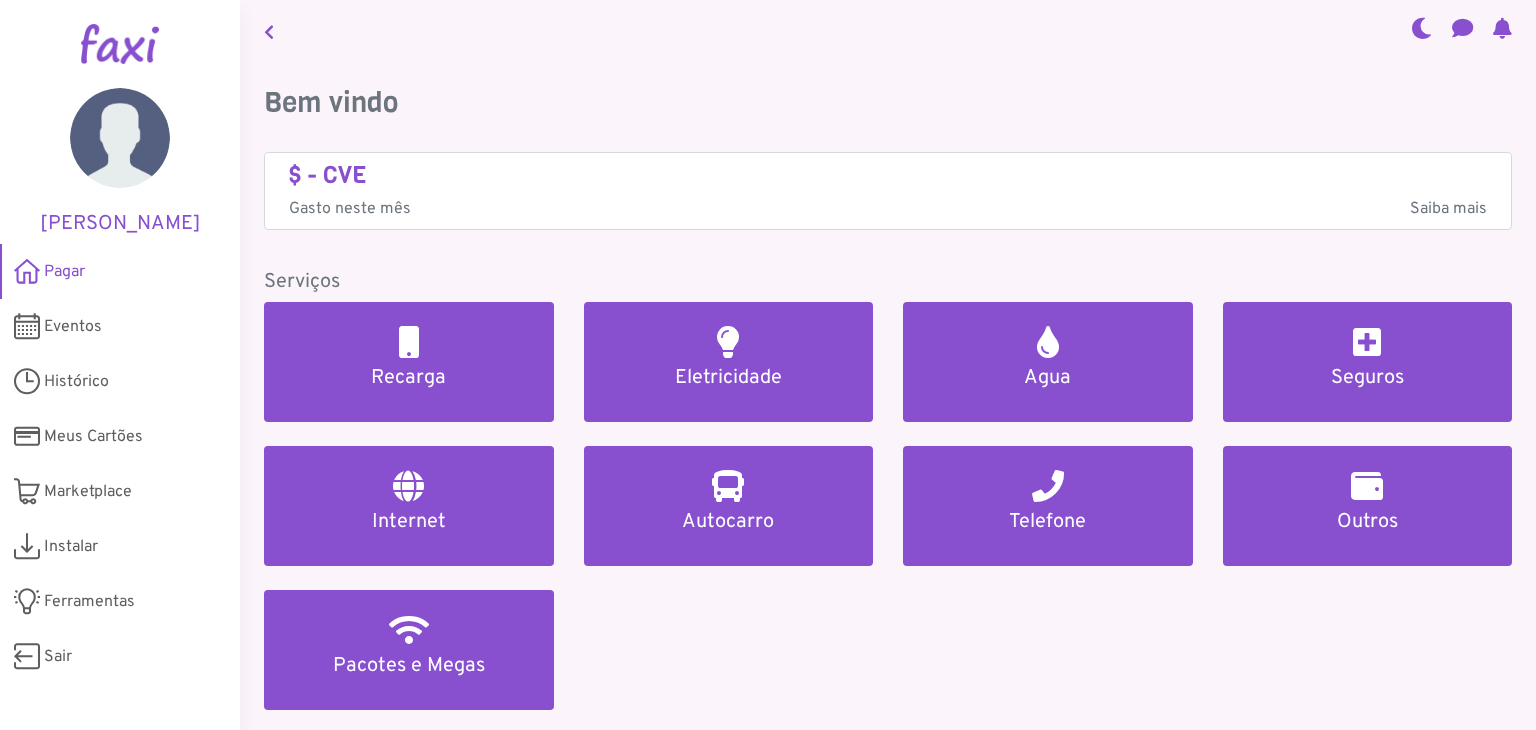 scroll, scrollTop: 0, scrollLeft: 0, axis: both 